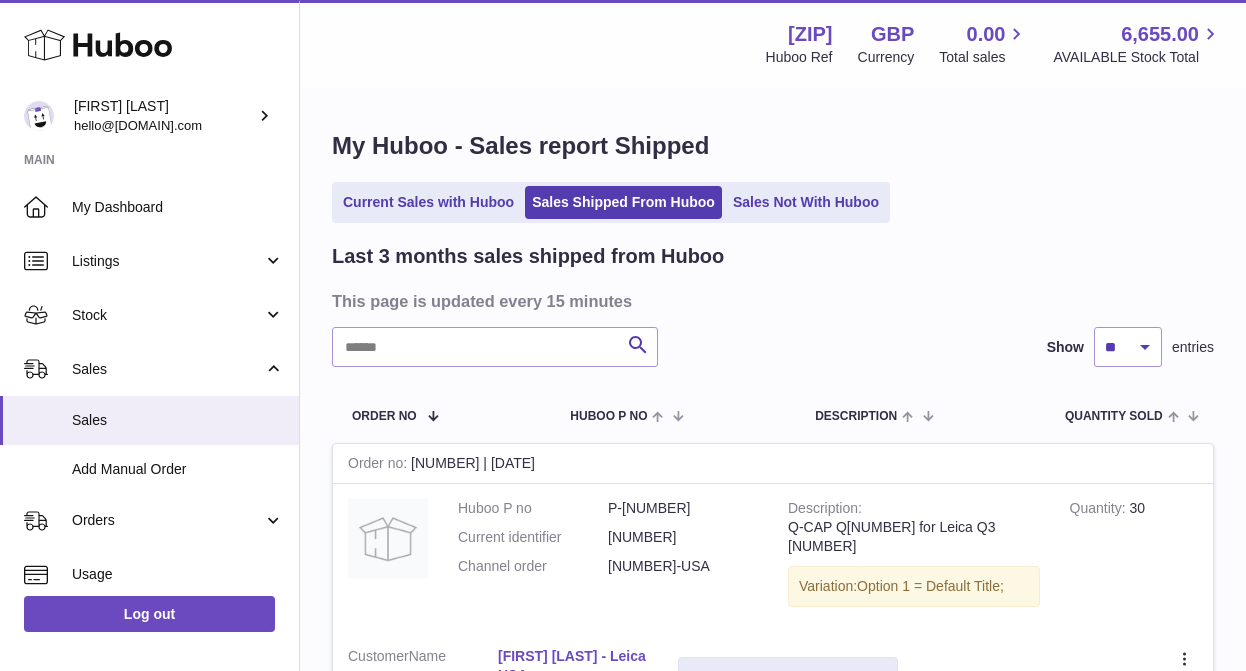 scroll, scrollTop: 0, scrollLeft: 0, axis: both 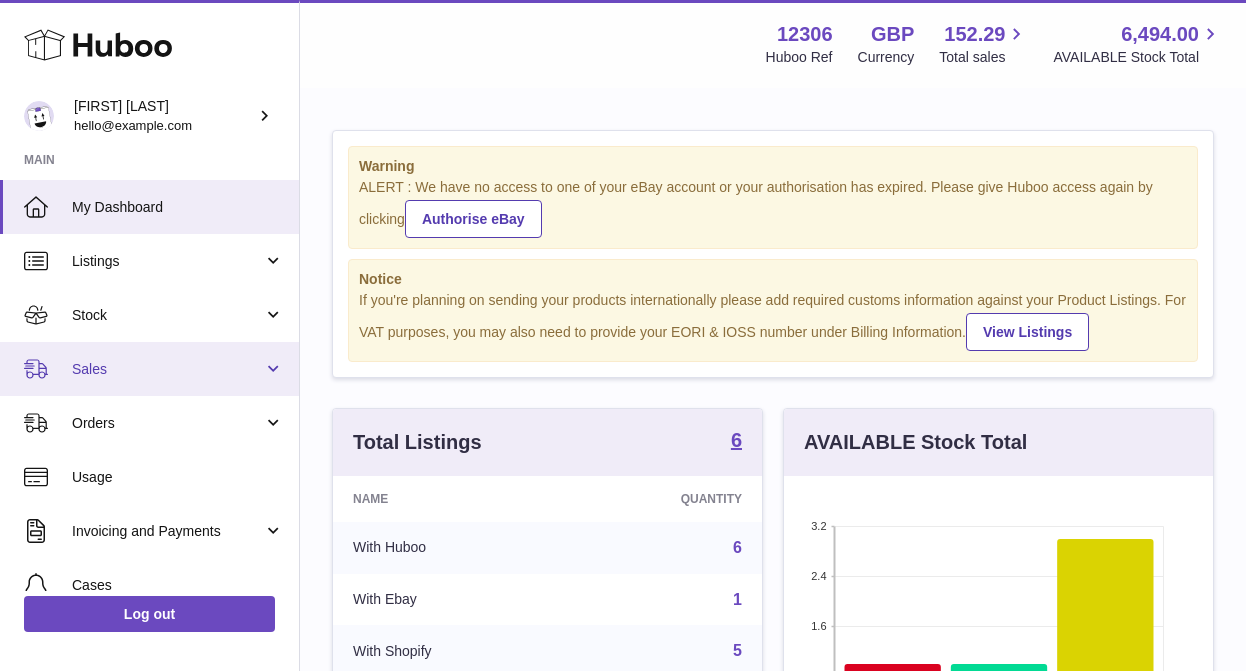 click on "Sales" at bounding box center [167, 369] 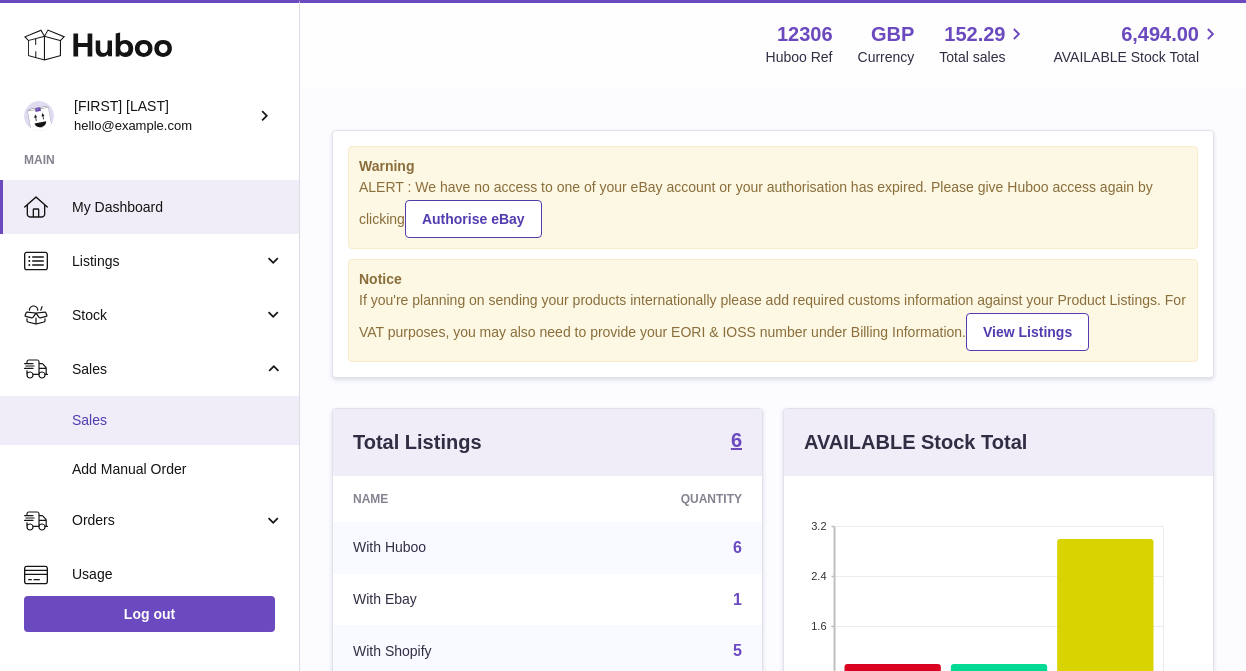 click on "Sales" at bounding box center [149, 420] 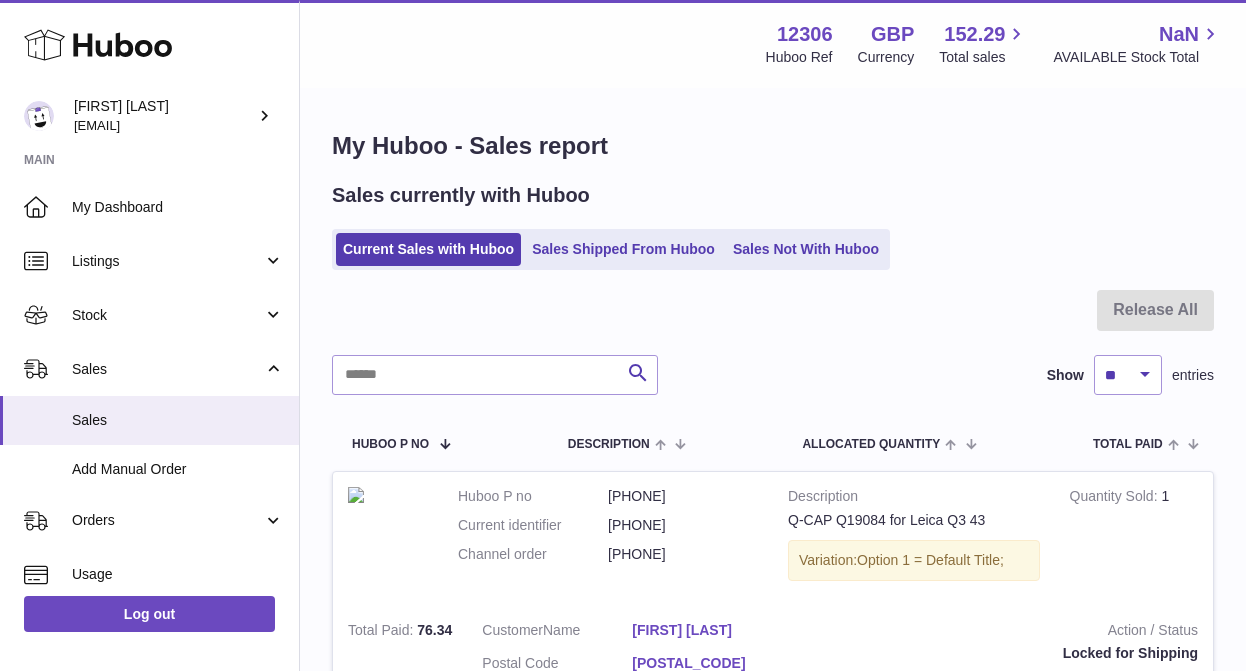 scroll, scrollTop: 0, scrollLeft: 0, axis: both 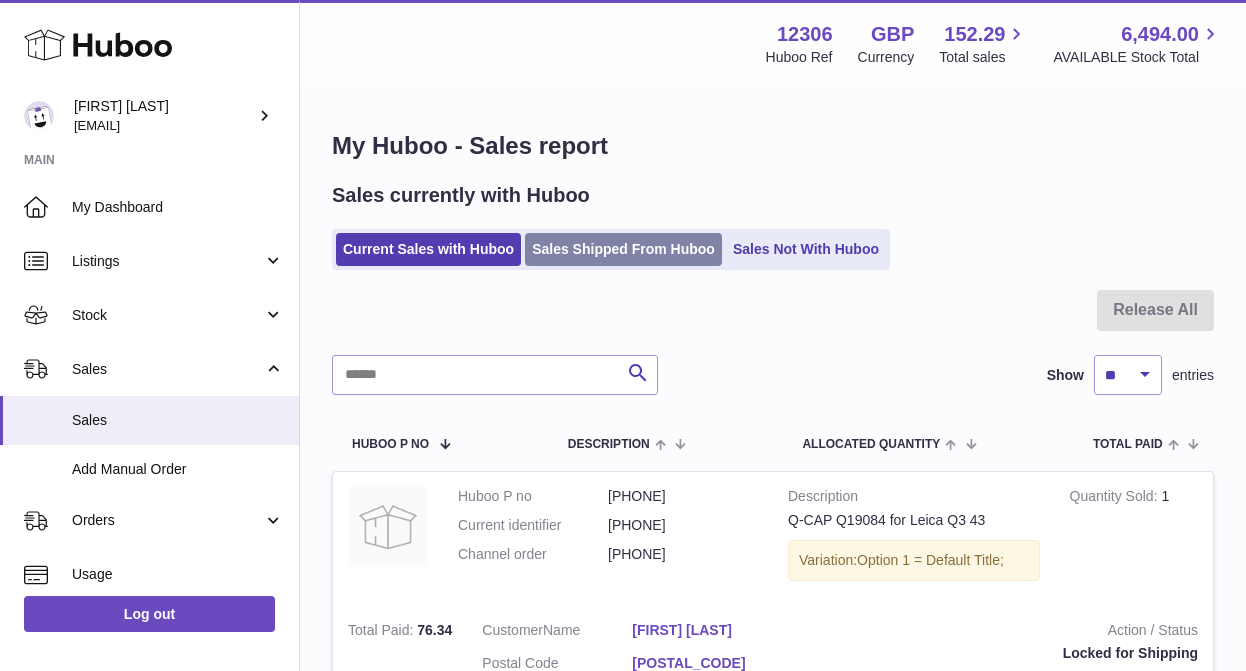 click on "Sales Shipped From Huboo" at bounding box center [623, 249] 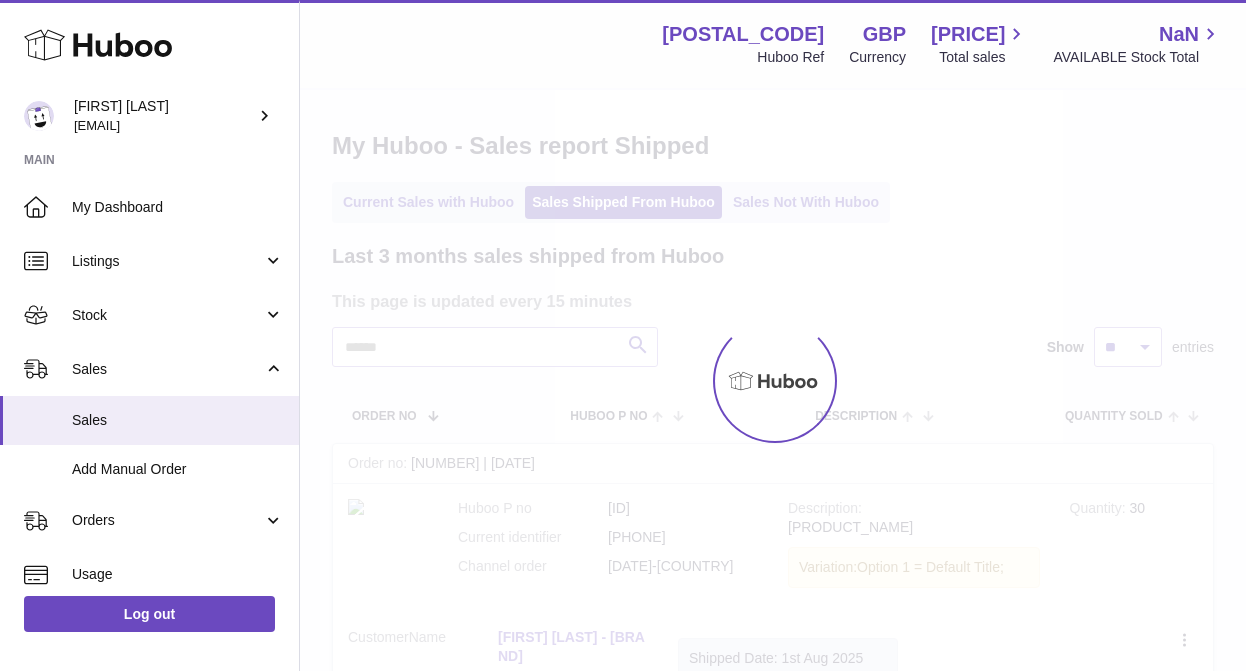 scroll, scrollTop: 0, scrollLeft: 0, axis: both 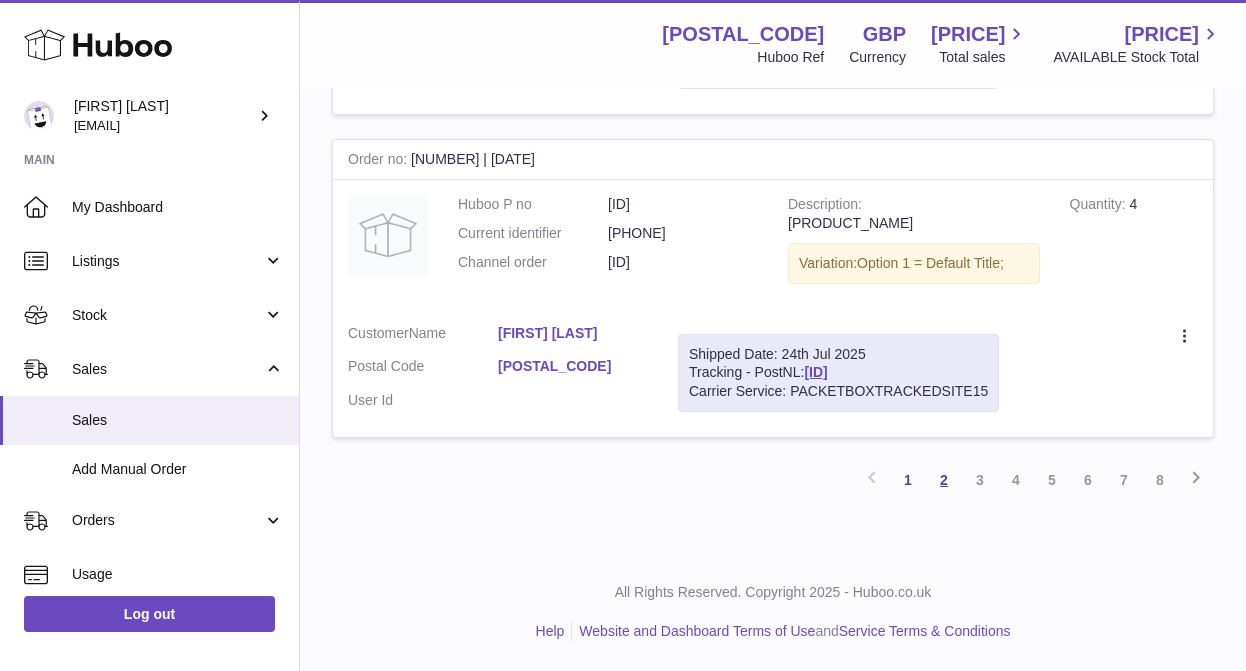 click on "2" at bounding box center [944, 480] 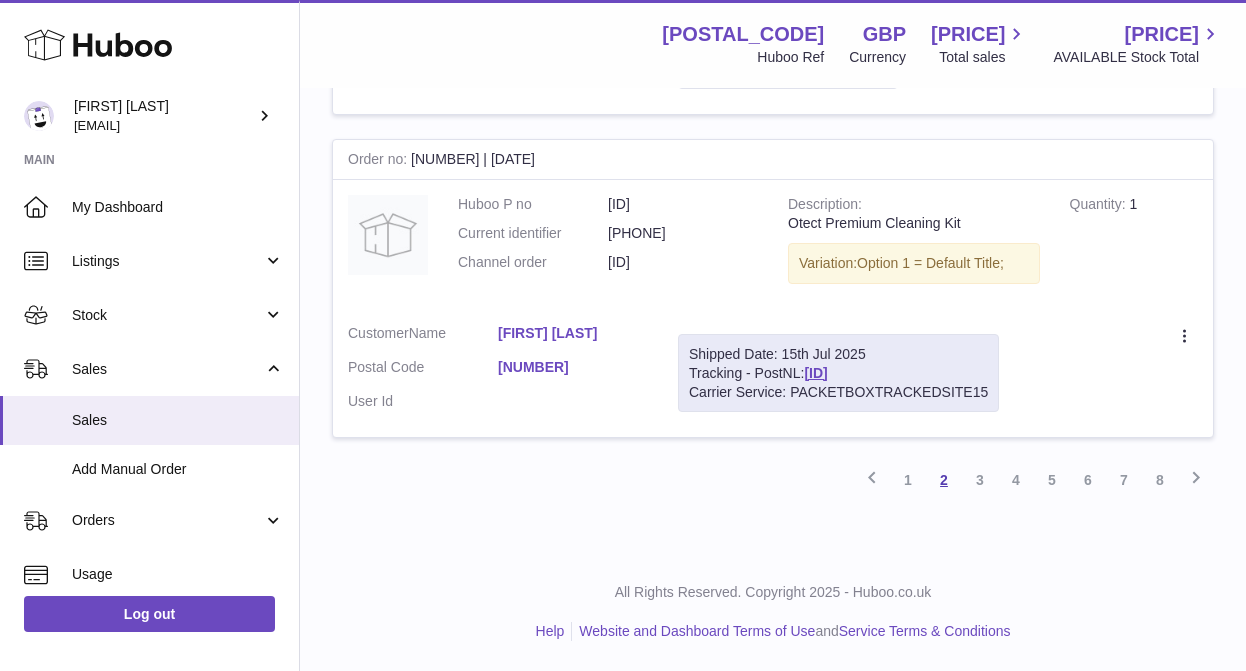 scroll, scrollTop: 3362, scrollLeft: 0, axis: vertical 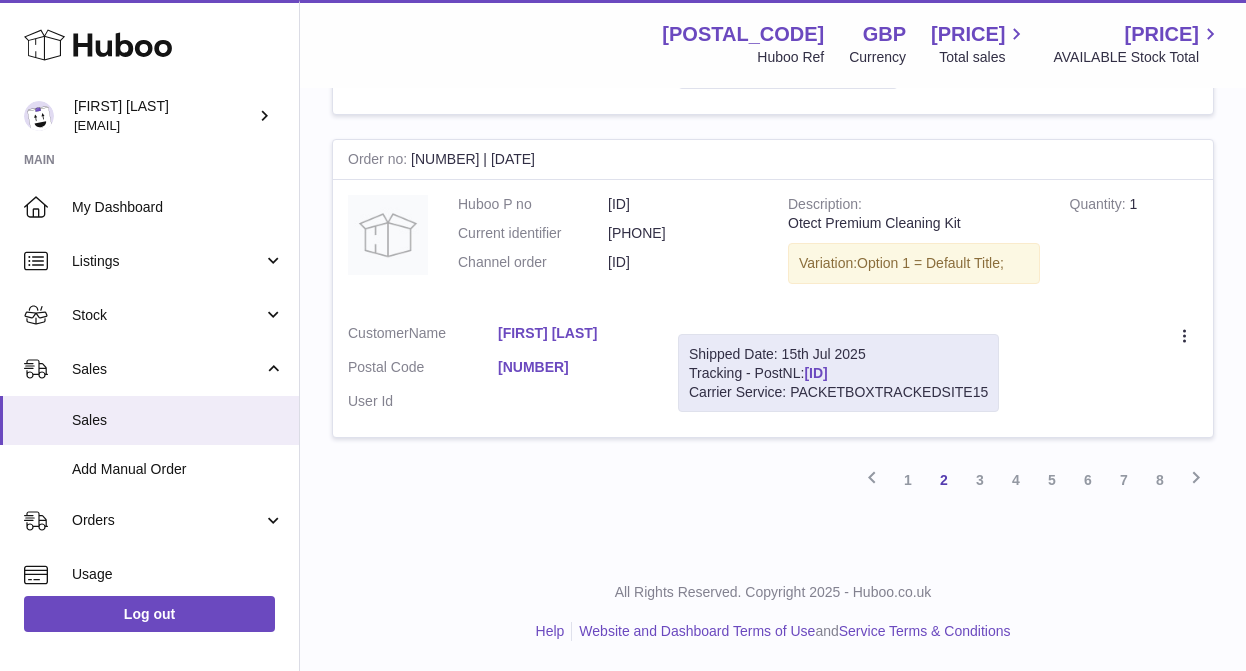 click on "[ID]" at bounding box center [815, 373] 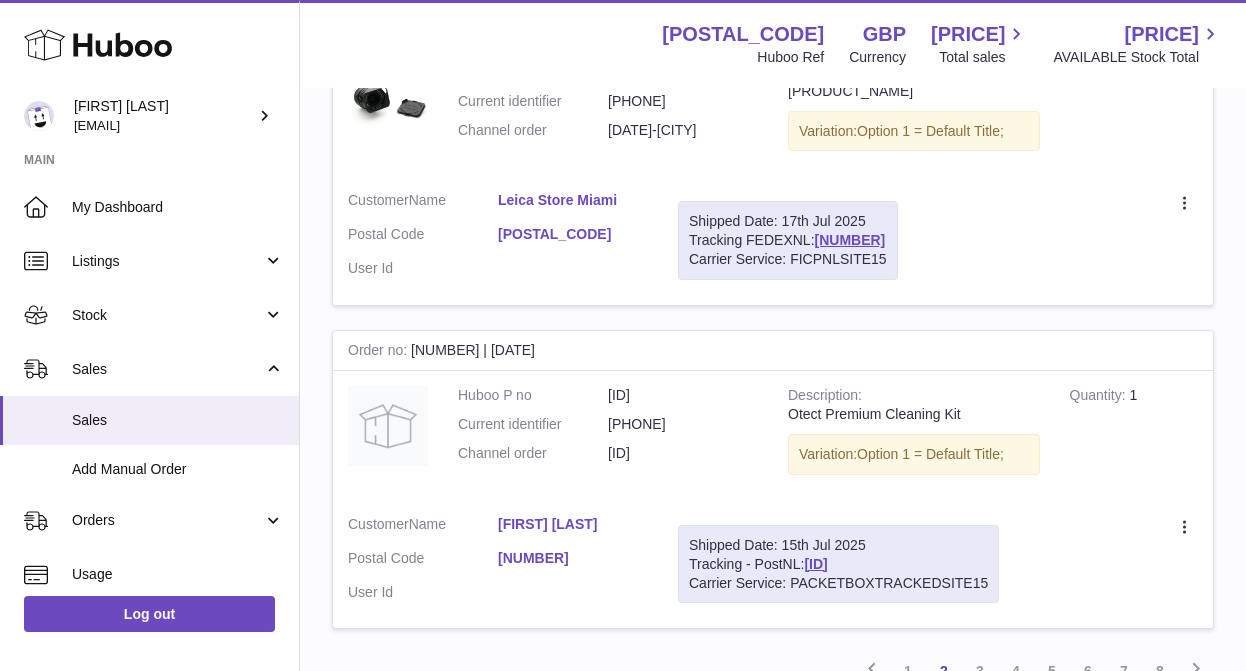 scroll, scrollTop: 3366, scrollLeft: 0, axis: vertical 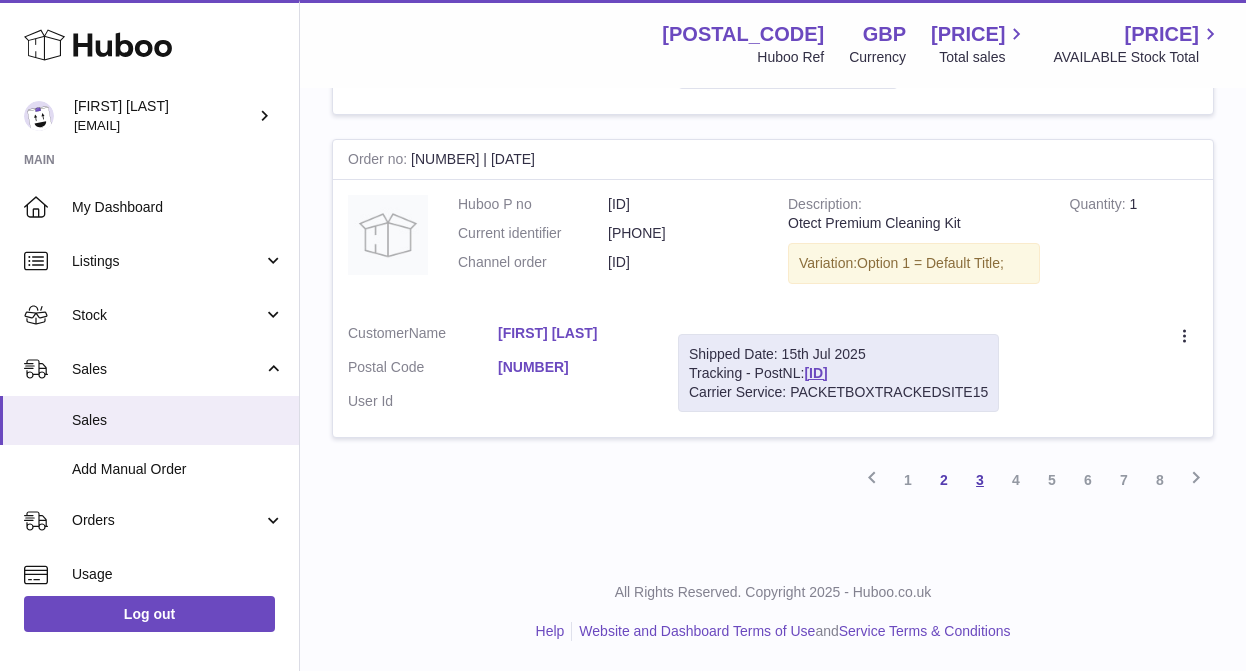 click on "3" at bounding box center [980, 480] 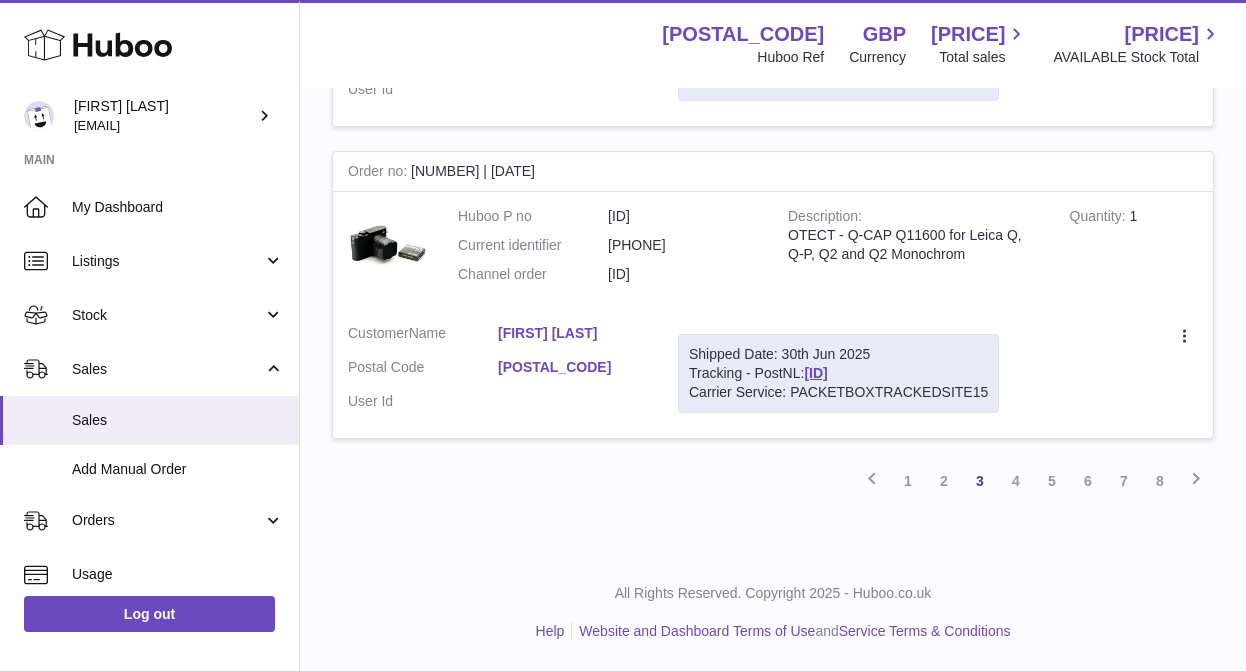 scroll, scrollTop: 3349, scrollLeft: 0, axis: vertical 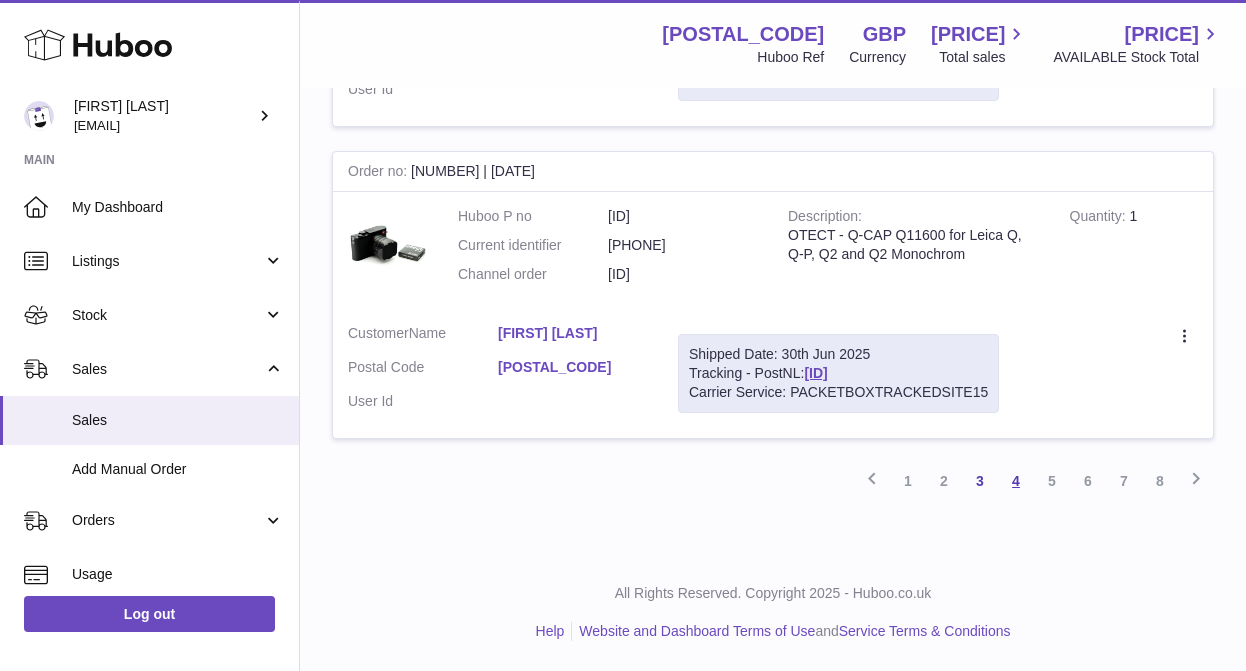 click on "4" at bounding box center (1016, 481) 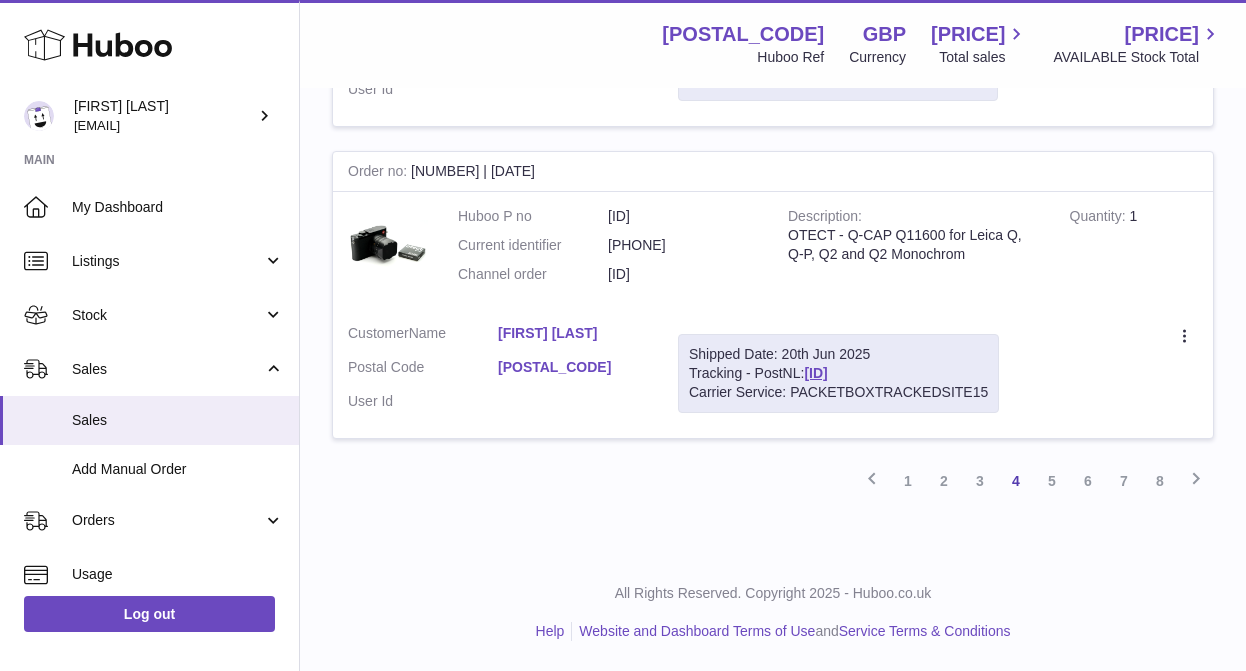 scroll, scrollTop: 3386, scrollLeft: 0, axis: vertical 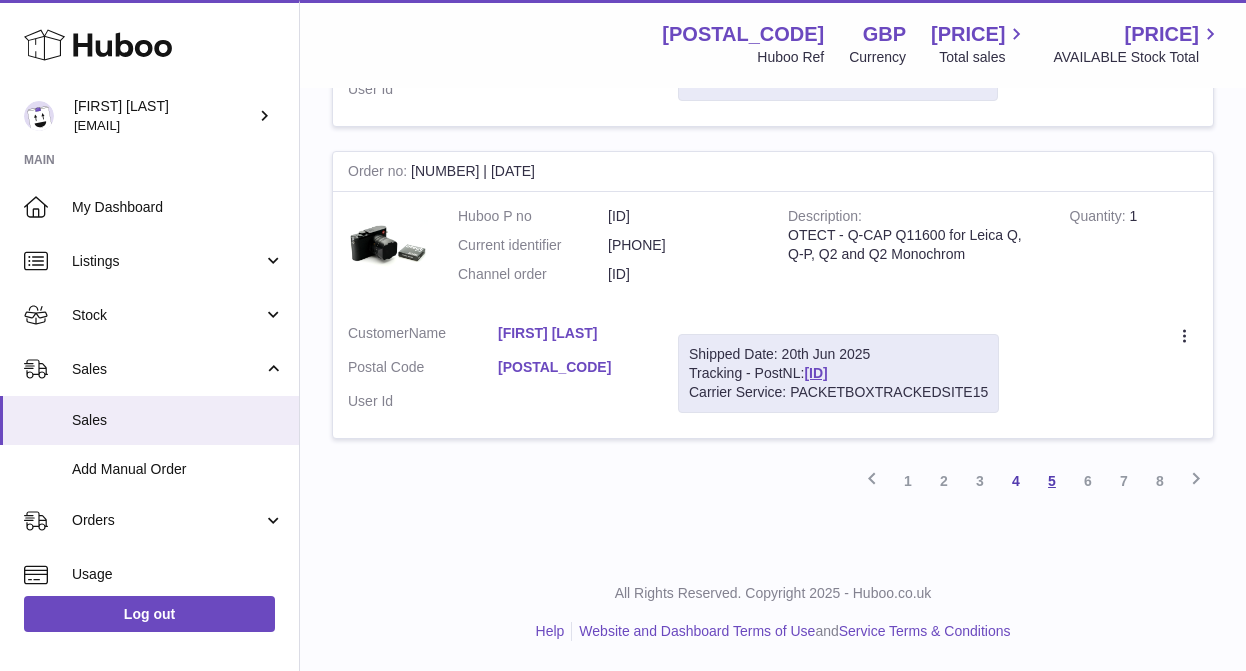 click on "5" at bounding box center (1052, 481) 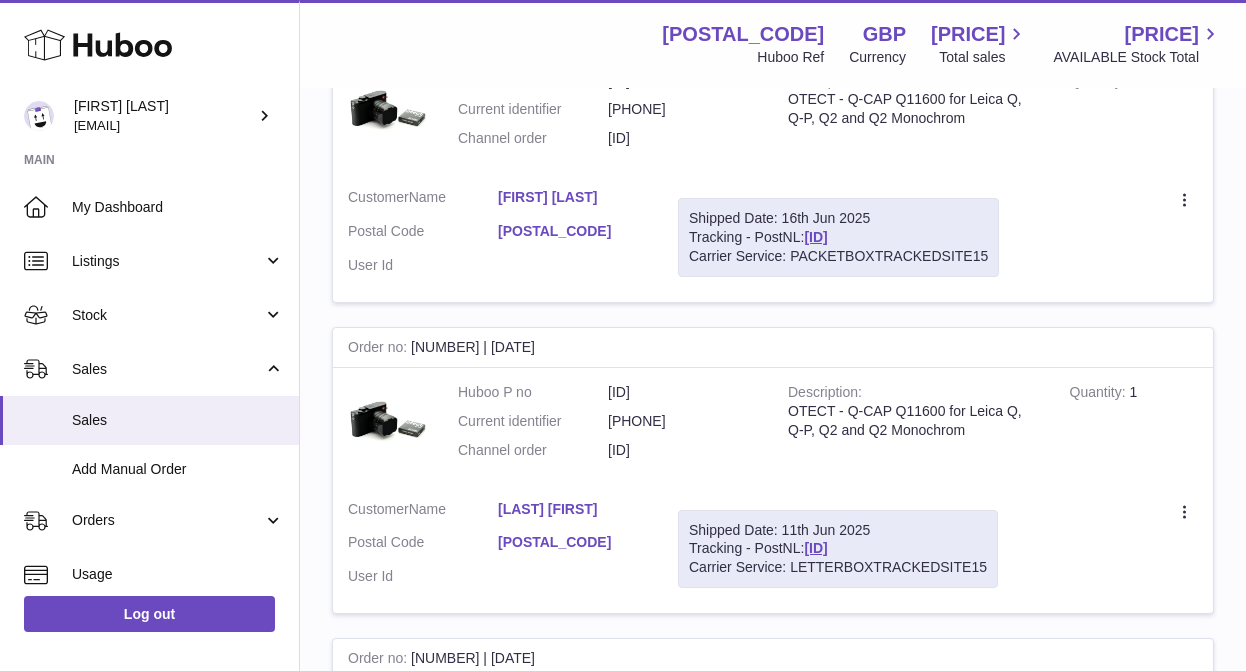 scroll, scrollTop: 2629, scrollLeft: 0, axis: vertical 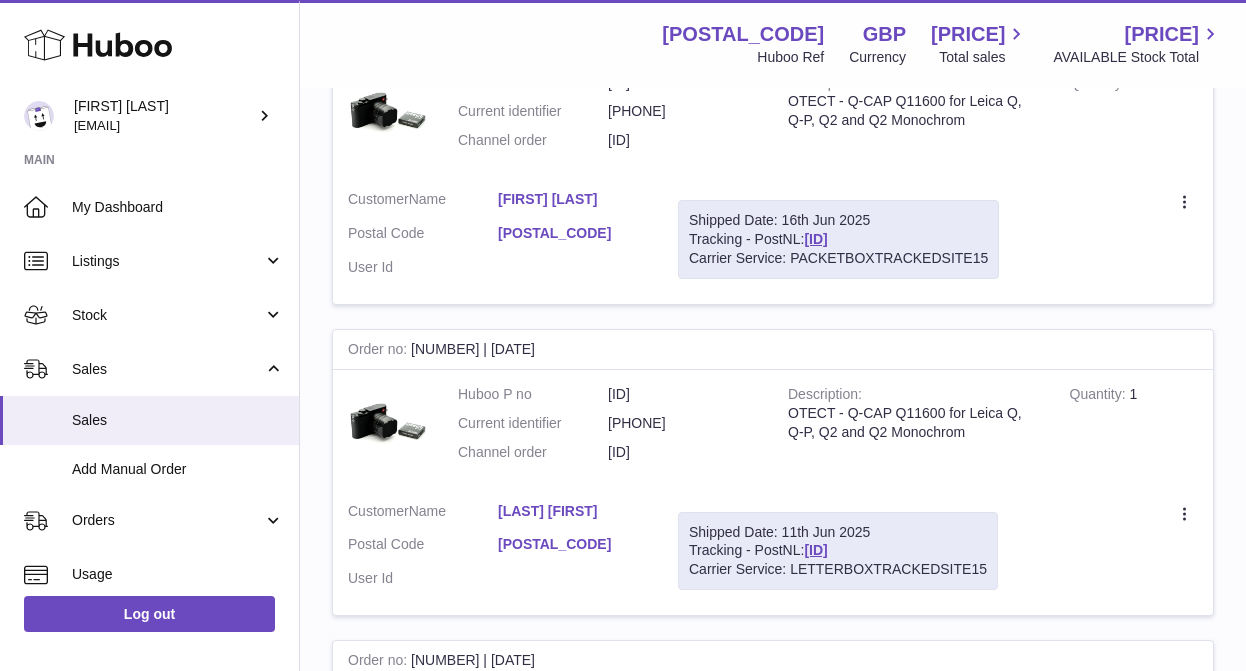 click on "[FIRST] [LAST]" at bounding box center [573, 199] 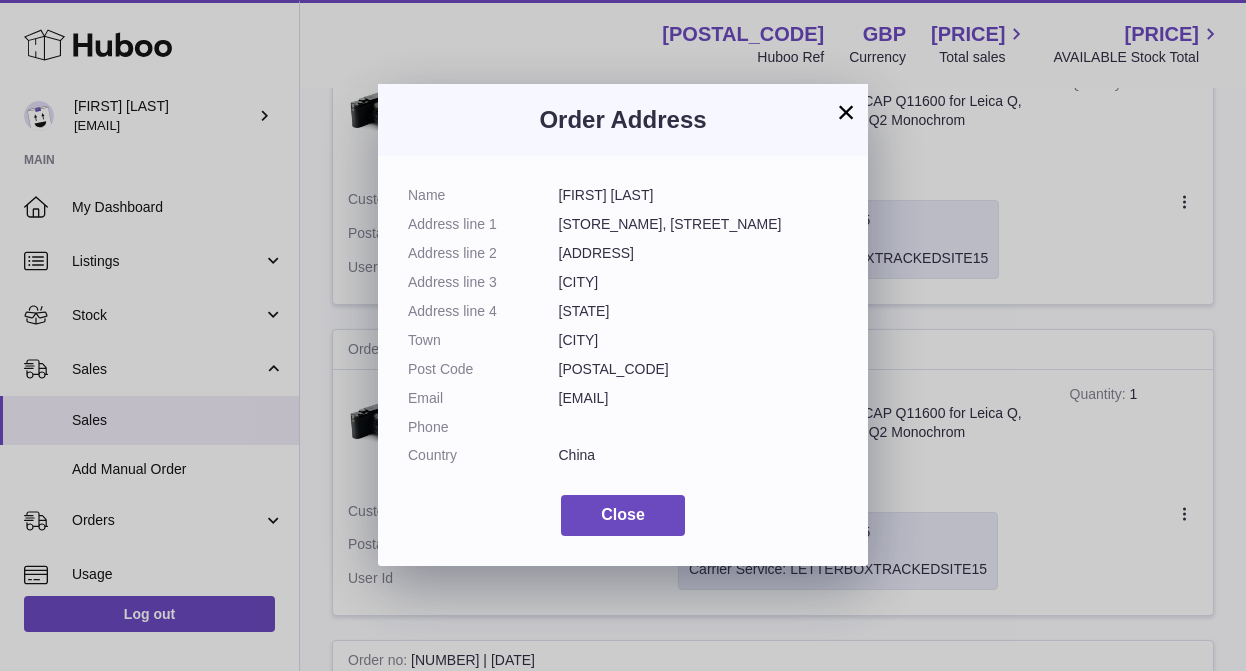 click on "Name" at bounding box center (483, 195) 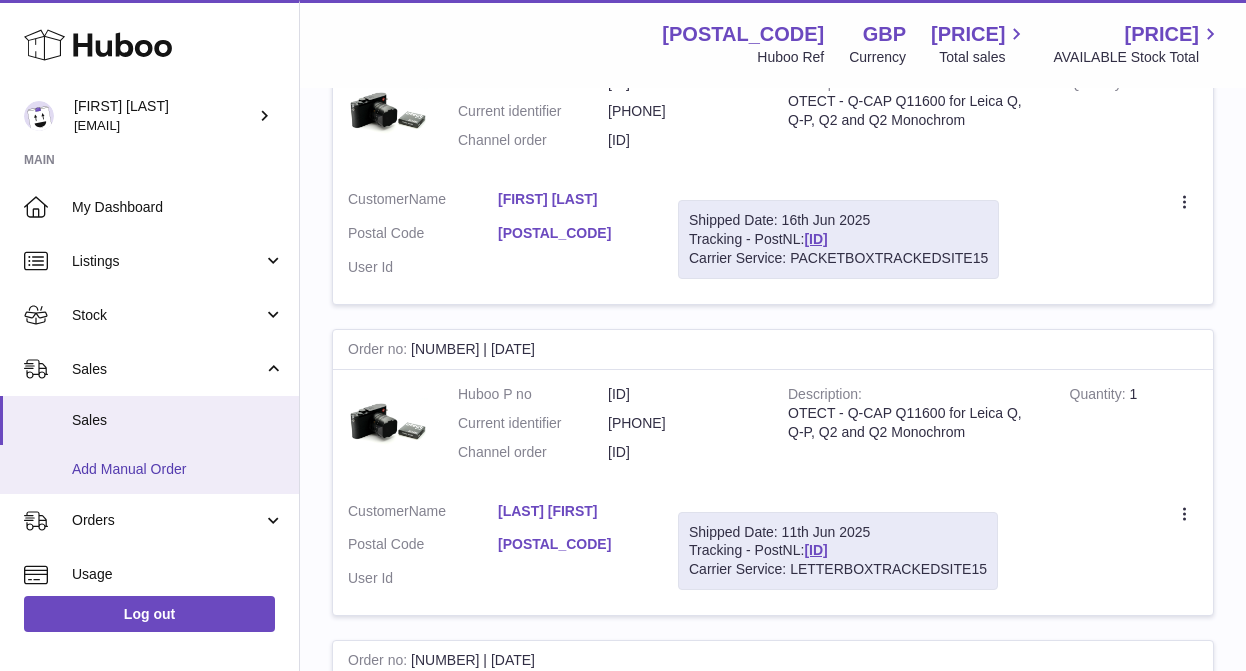 scroll, scrollTop: 6, scrollLeft: 0, axis: vertical 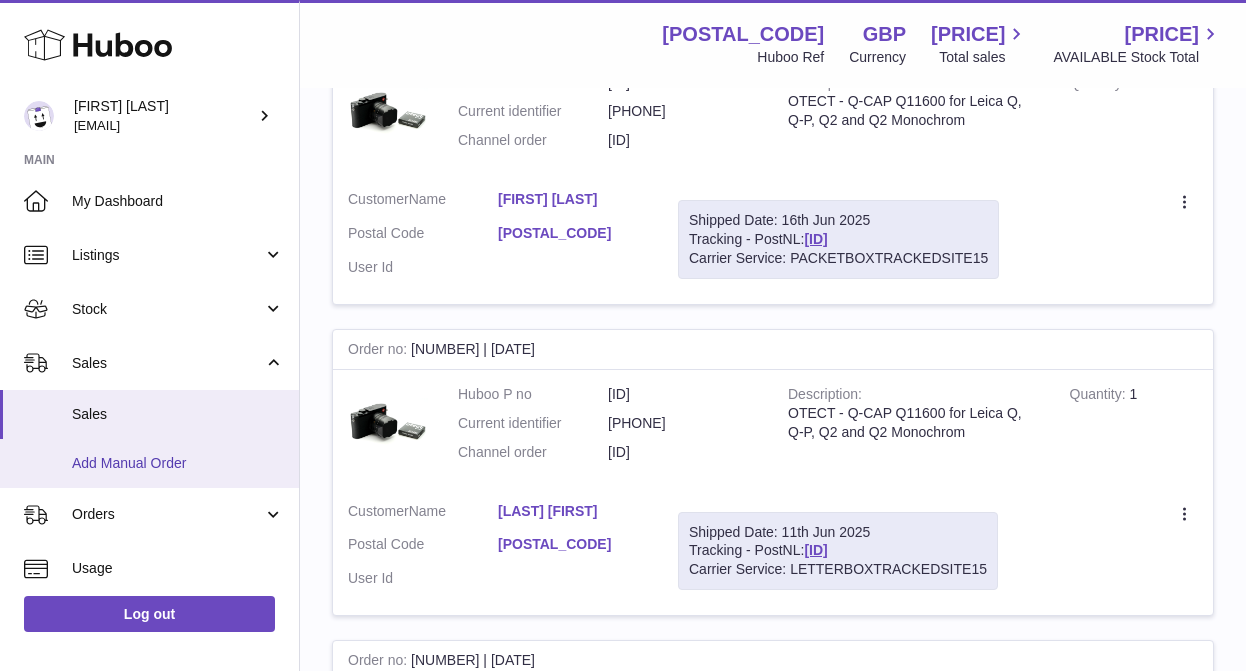 click on "Add Manual Order" at bounding box center (178, 463) 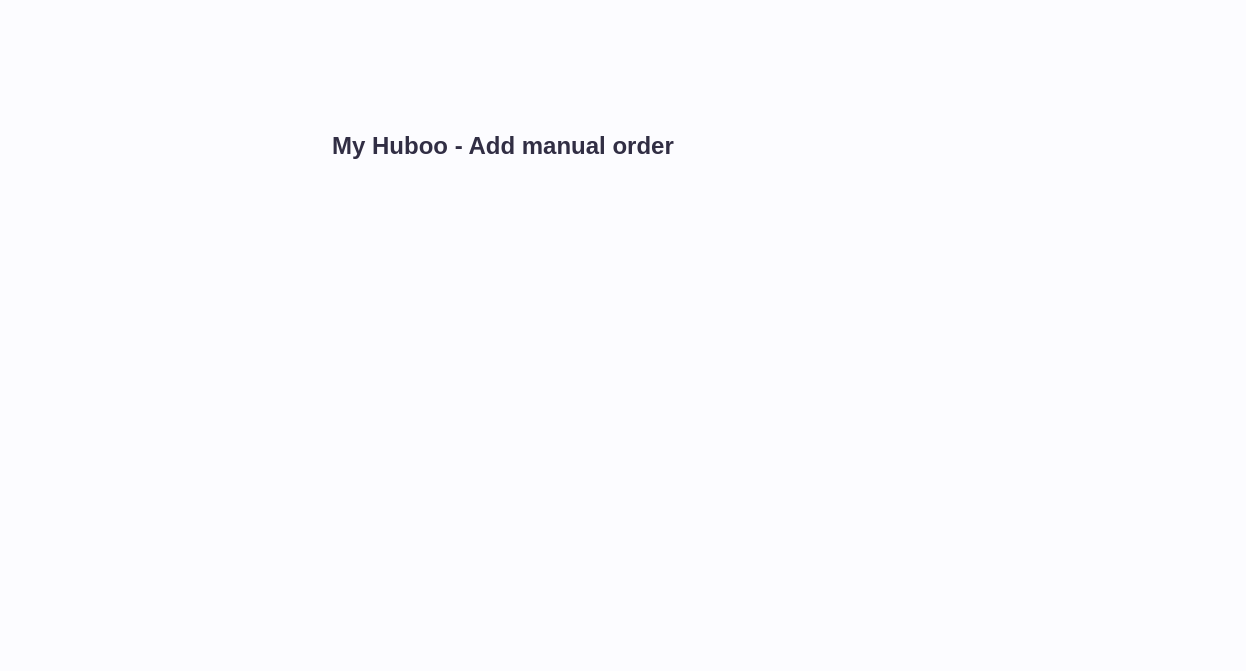 scroll, scrollTop: 0, scrollLeft: 0, axis: both 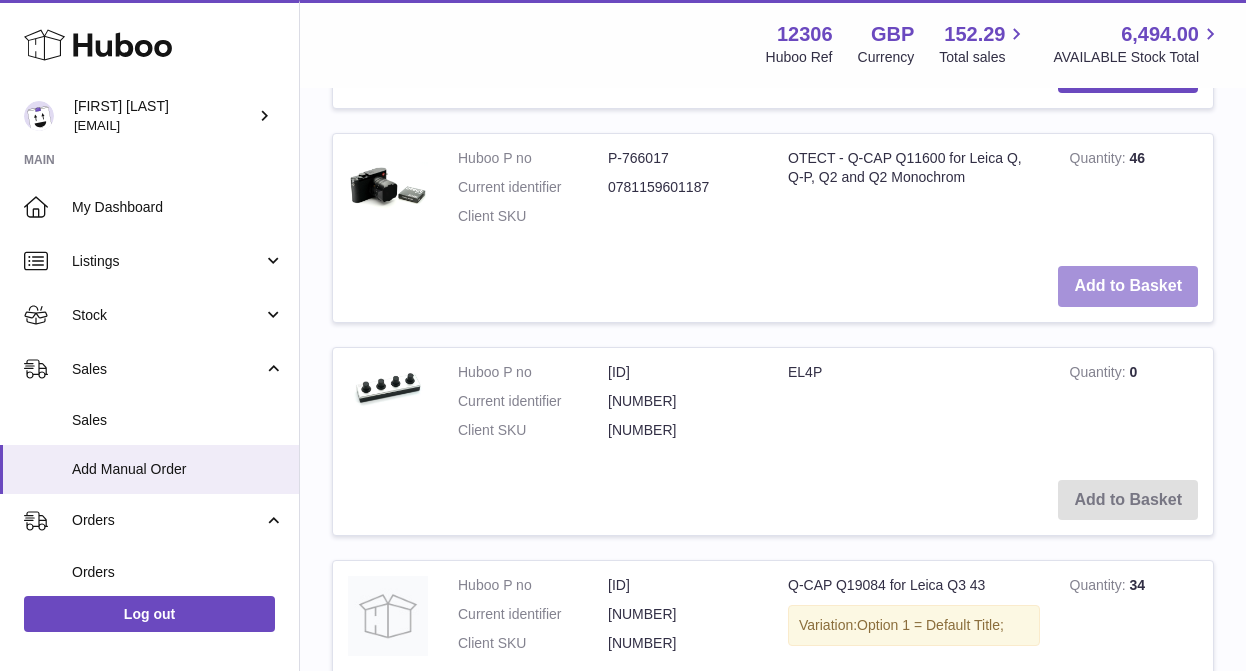 click on "Add to Basket" at bounding box center [1128, 286] 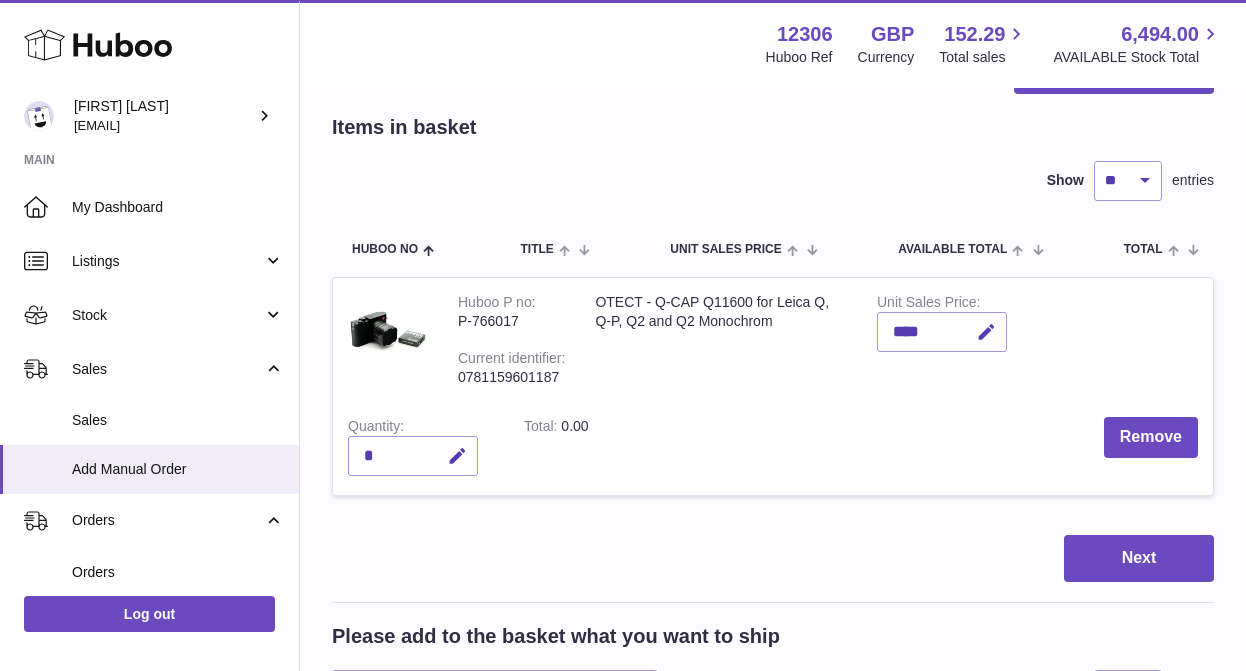 scroll, scrollTop: 87, scrollLeft: 0, axis: vertical 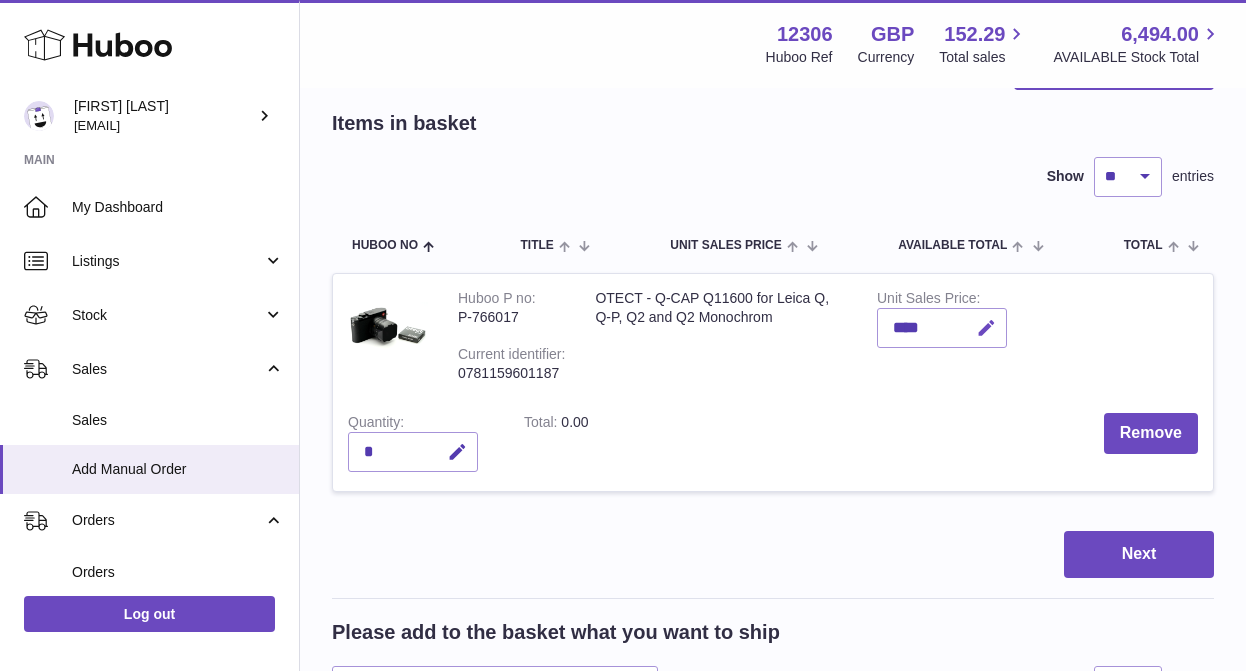 click at bounding box center (983, 328) 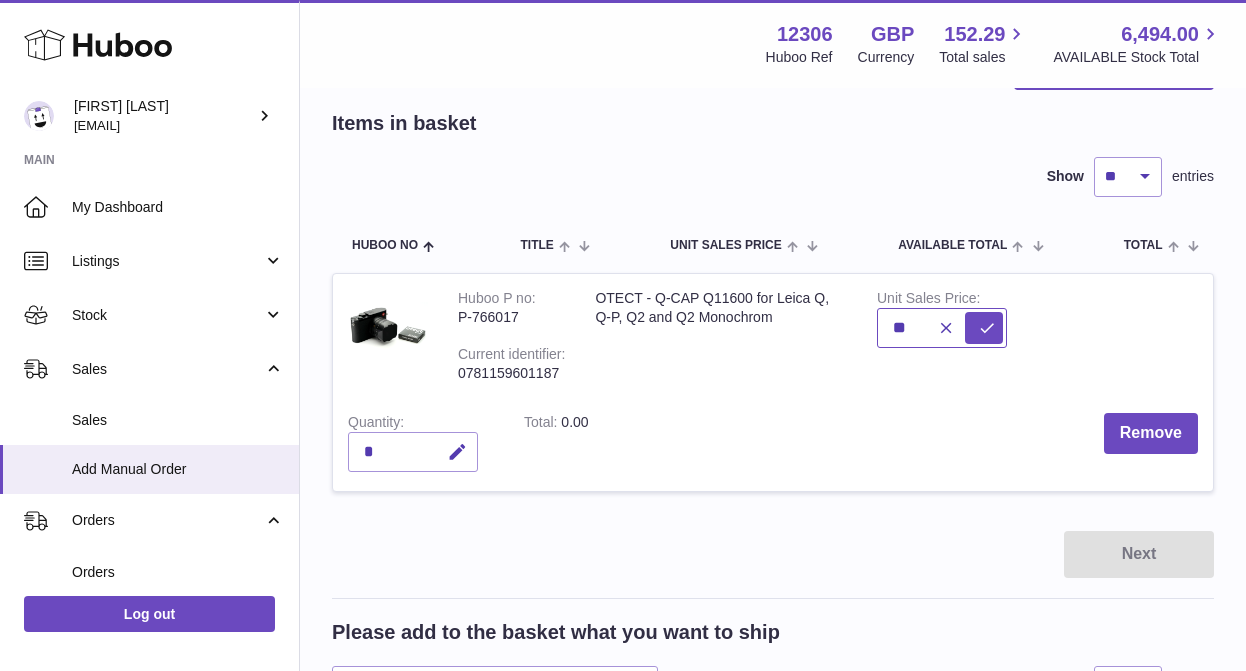 type on "*" 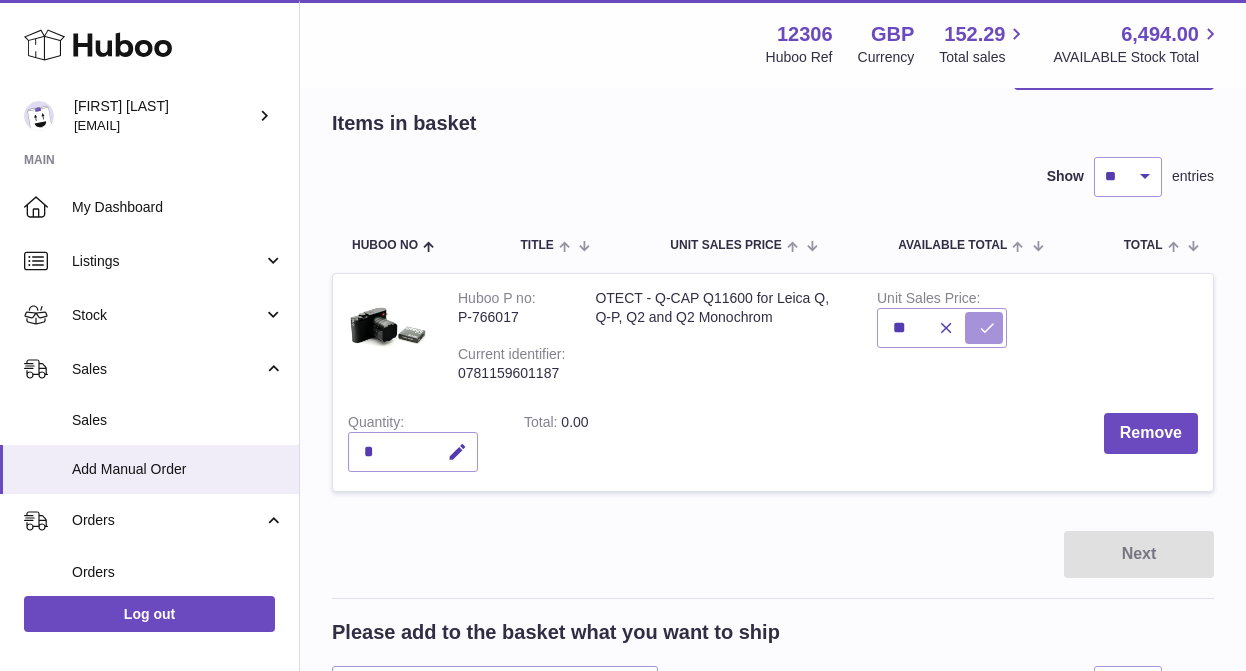 click at bounding box center [987, 328] 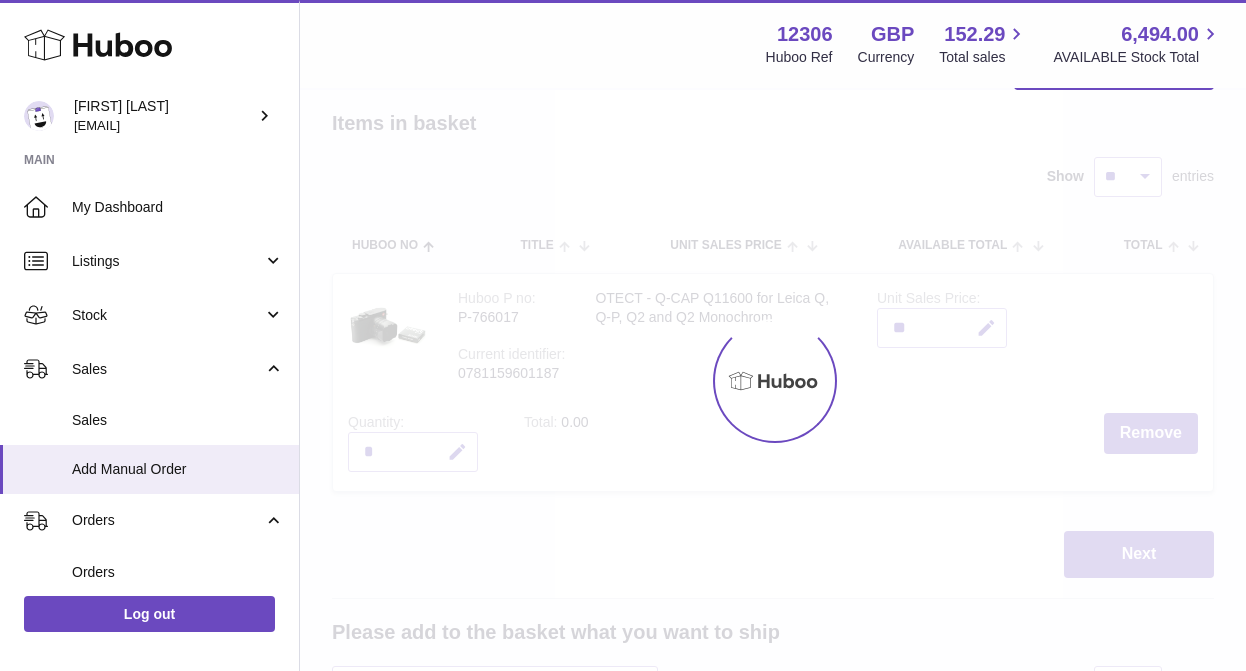 type on "*****" 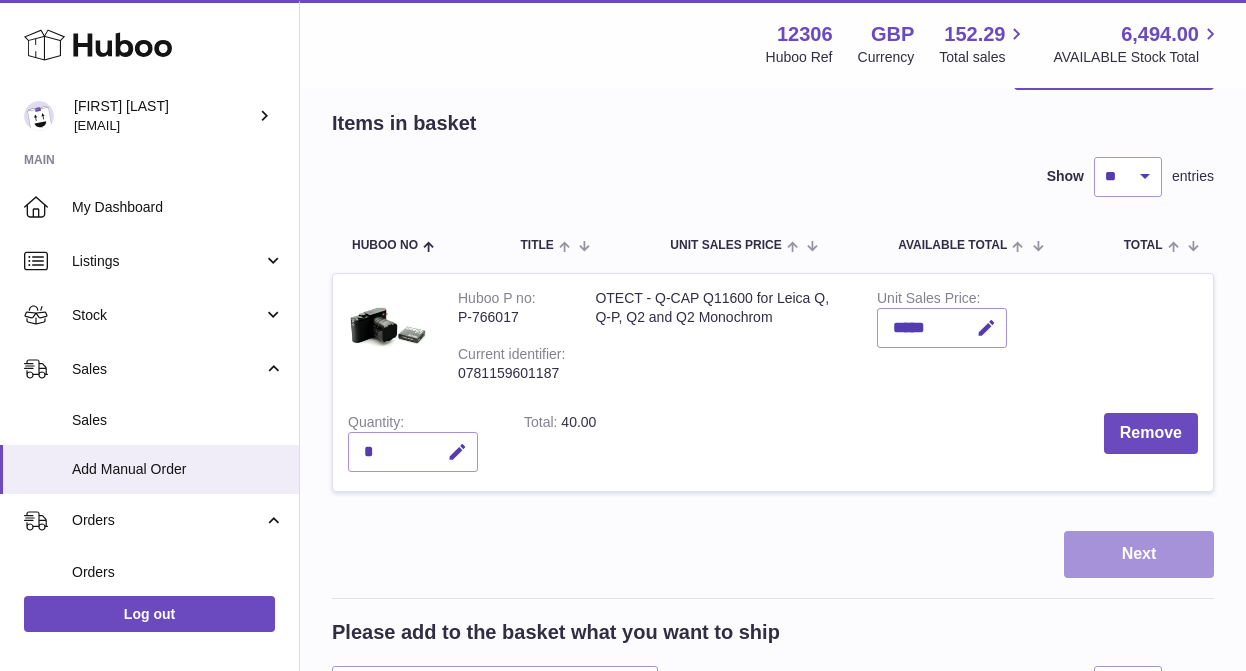 click on "Next" at bounding box center (1139, 554) 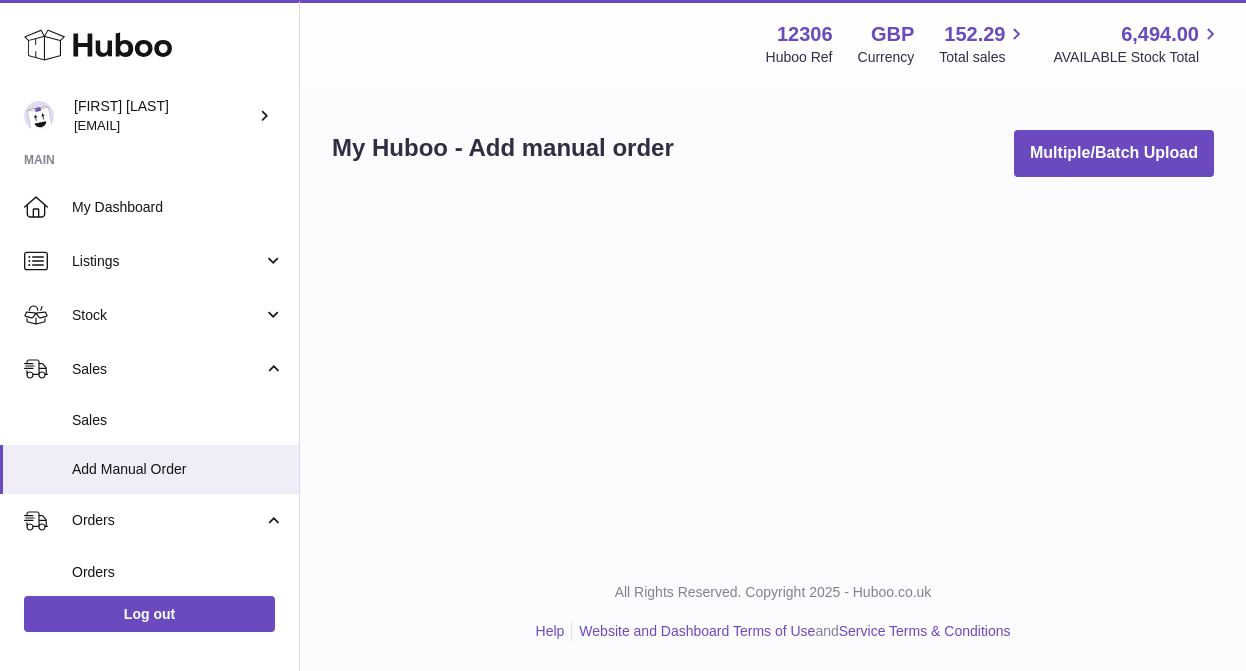 scroll, scrollTop: 0, scrollLeft: 0, axis: both 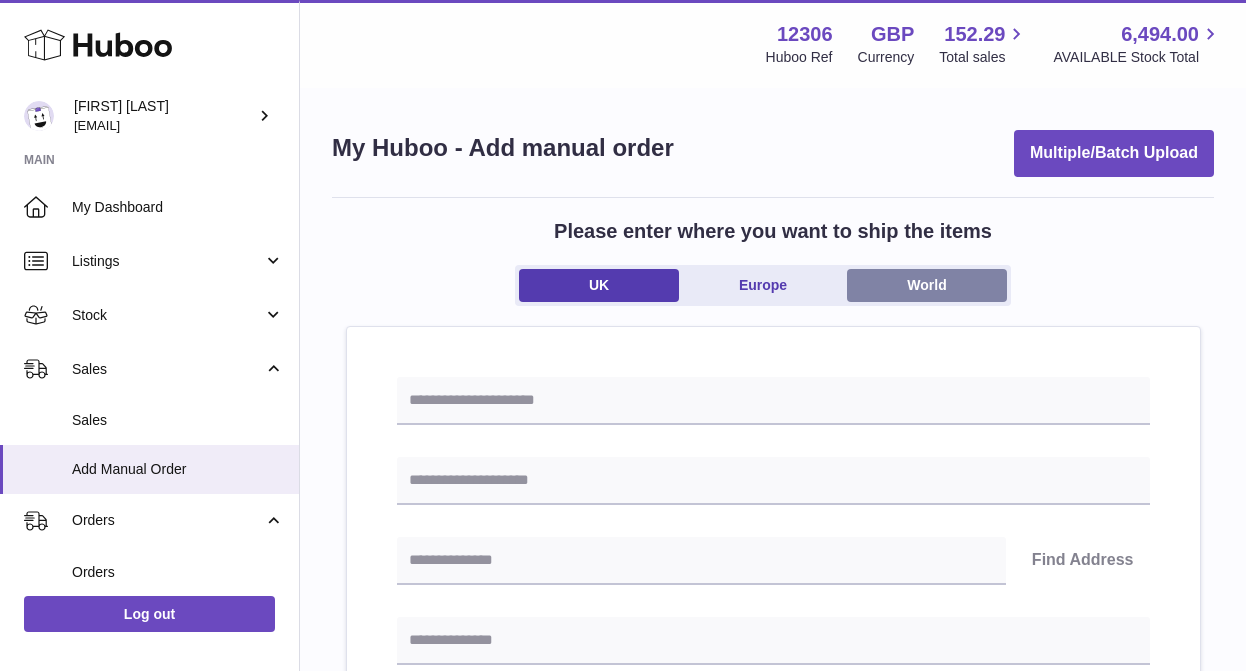 click on "World" at bounding box center [927, 285] 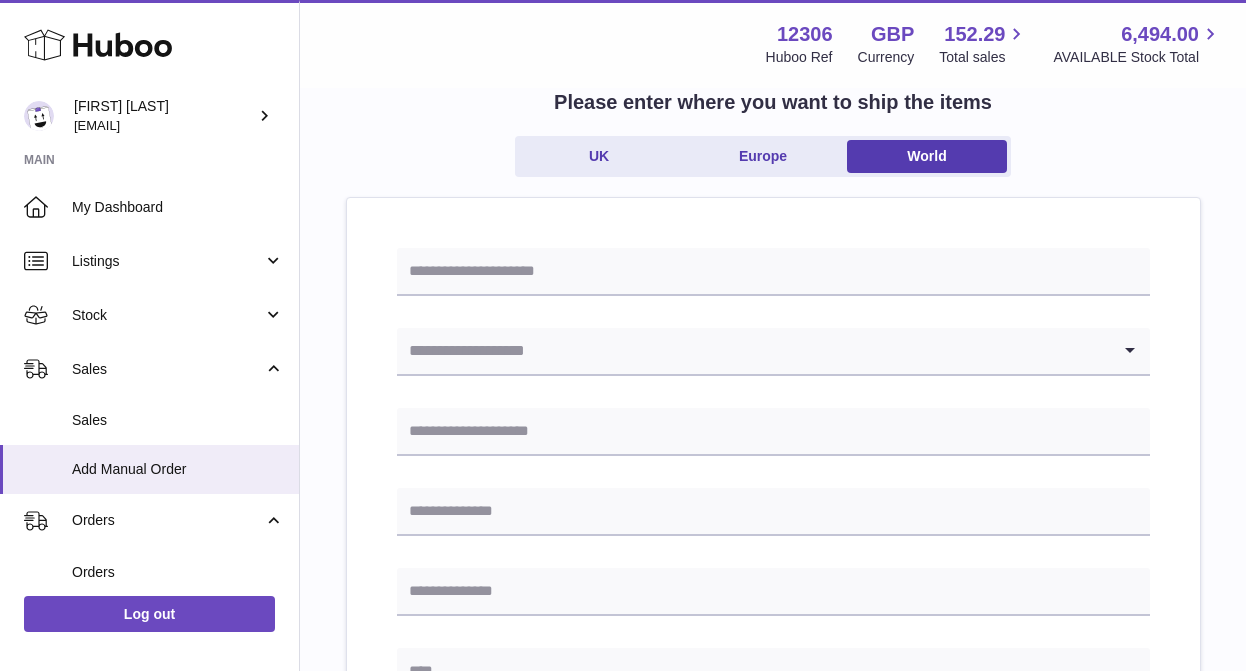 scroll, scrollTop: 170, scrollLeft: 0, axis: vertical 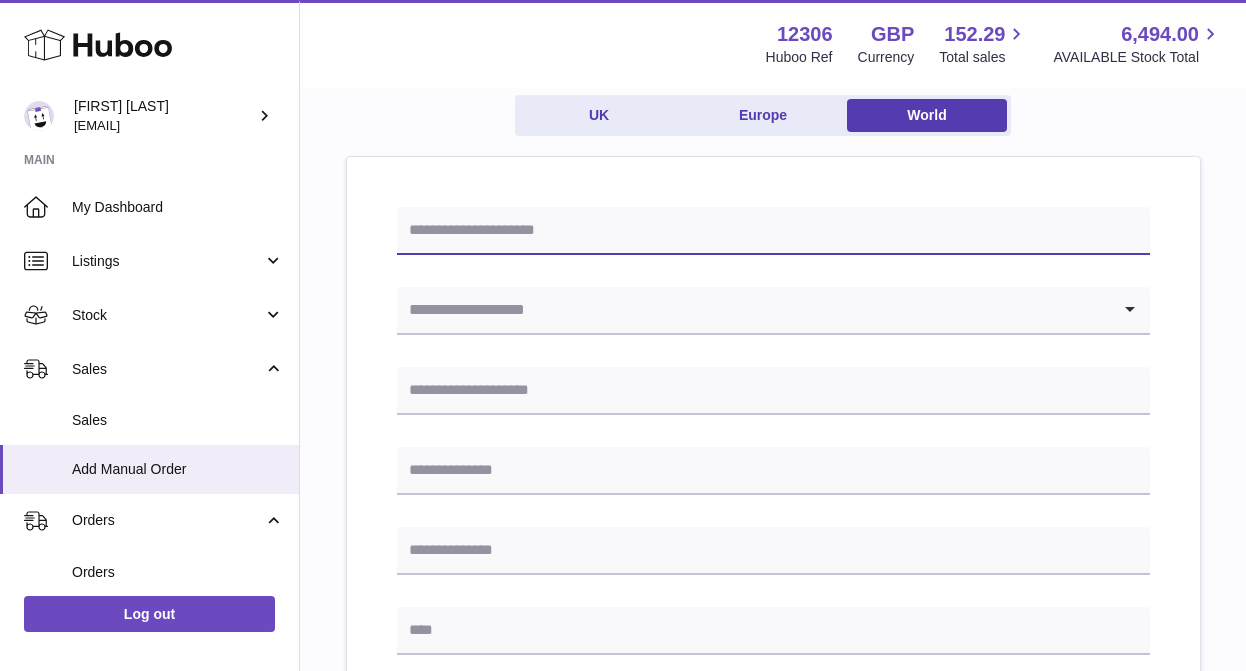 click at bounding box center [773, 231] 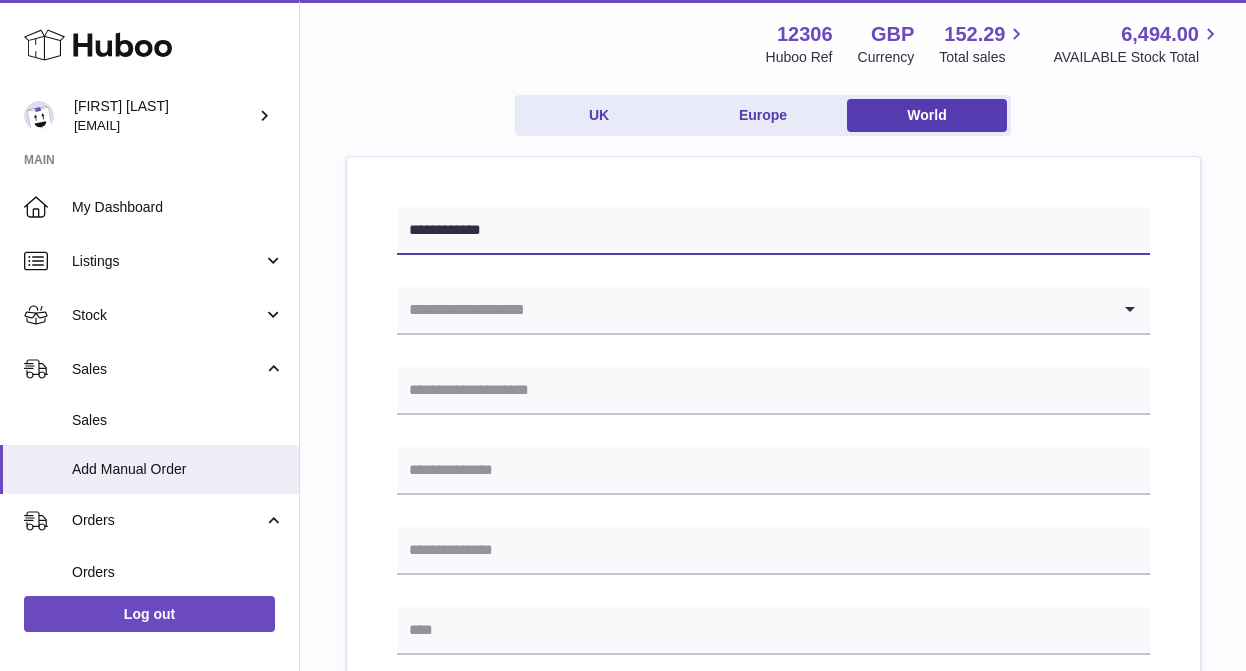 type on "**********" 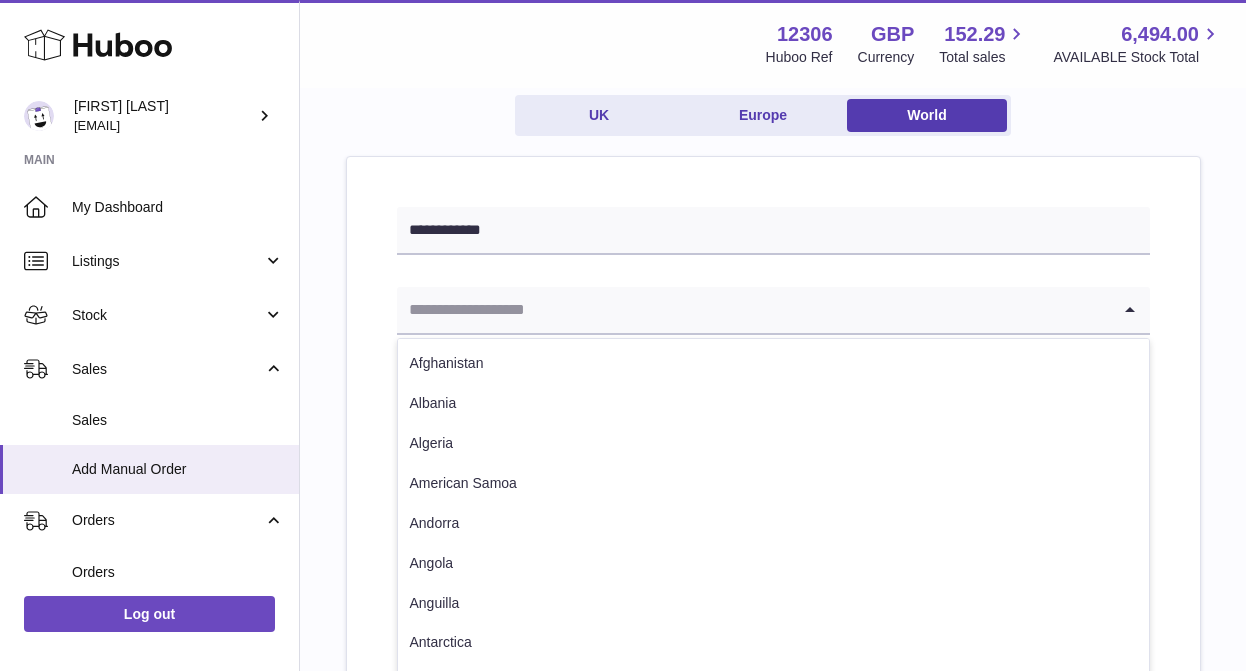 click at bounding box center [753, 310] 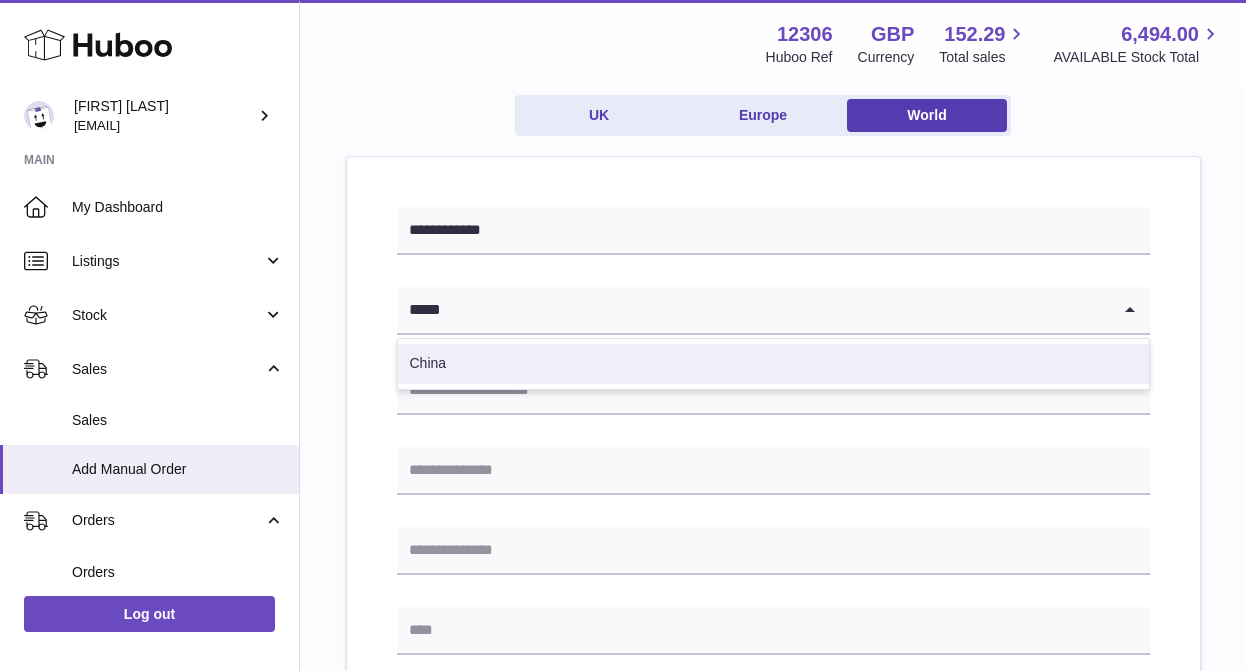 click on "China" at bounding box center (773, 364) 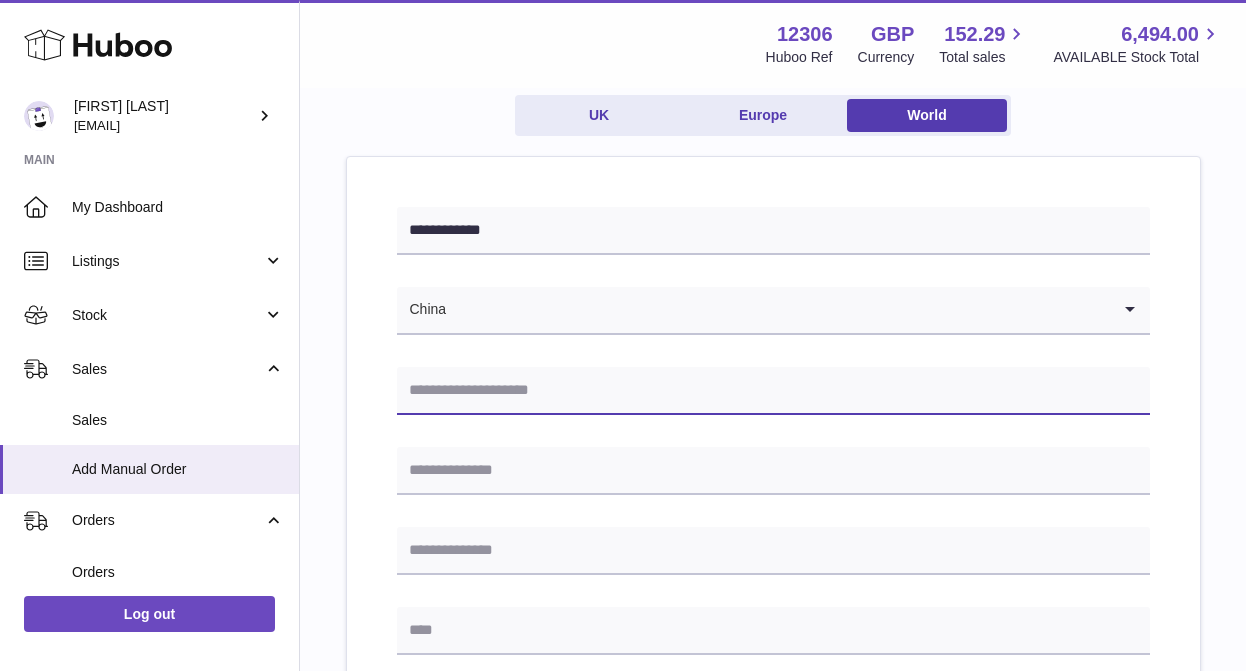click at bounding box center (773, 391) 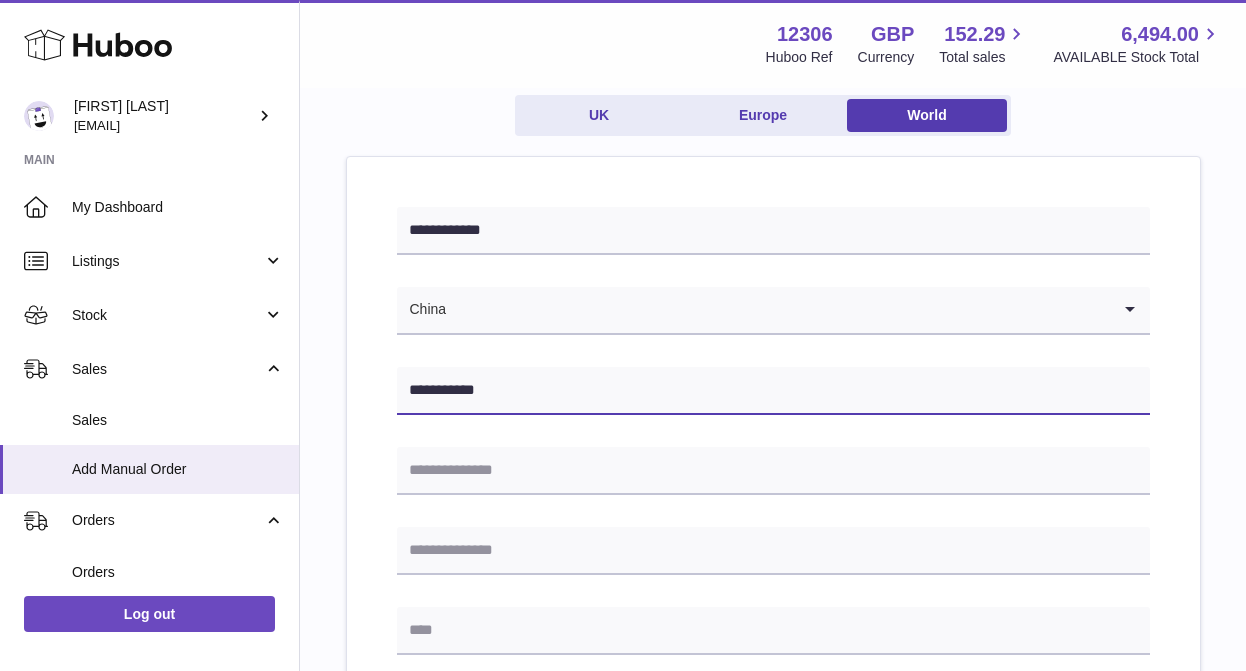 type on "**********" 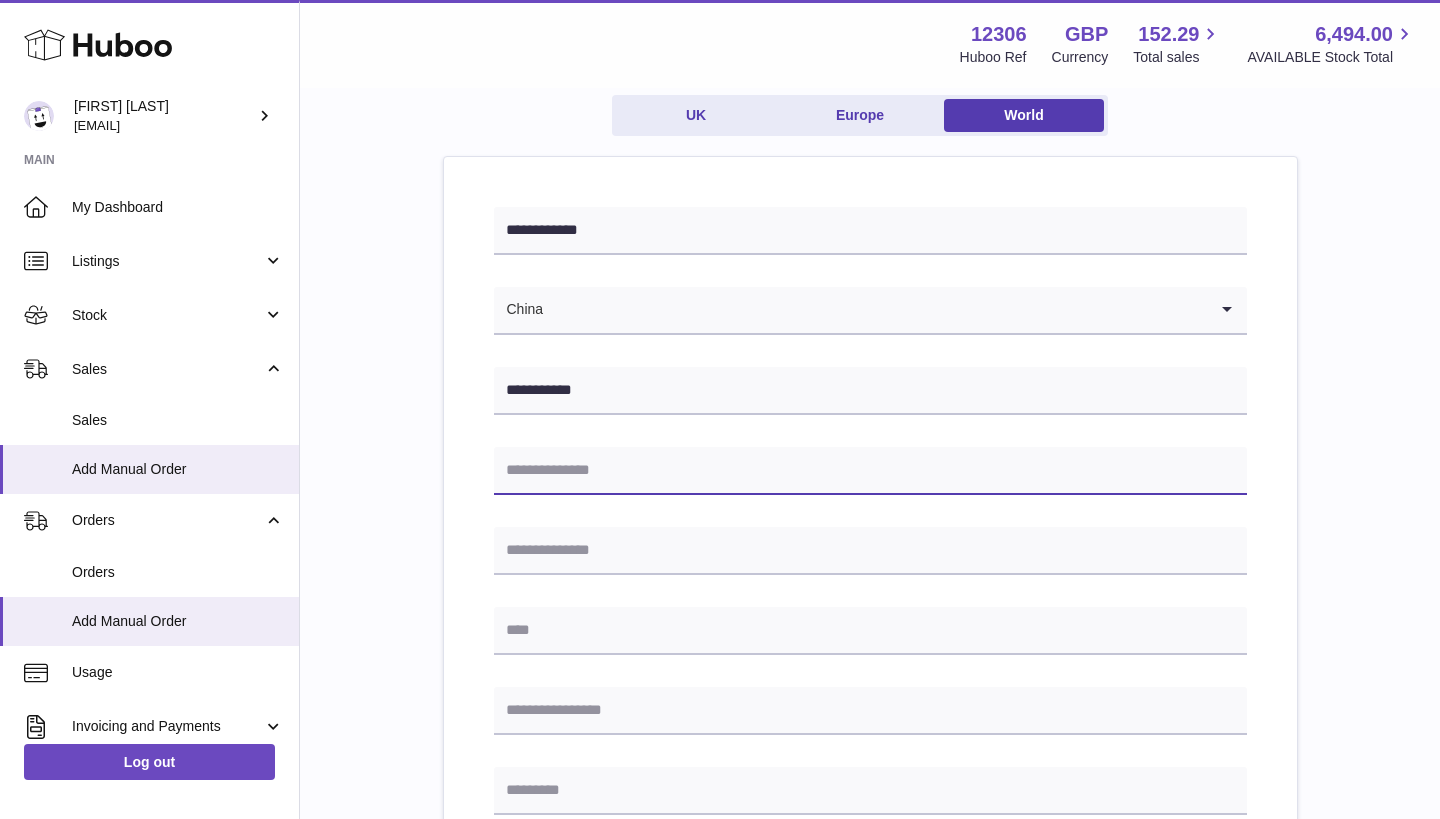 click at bounding box center (870, 471) 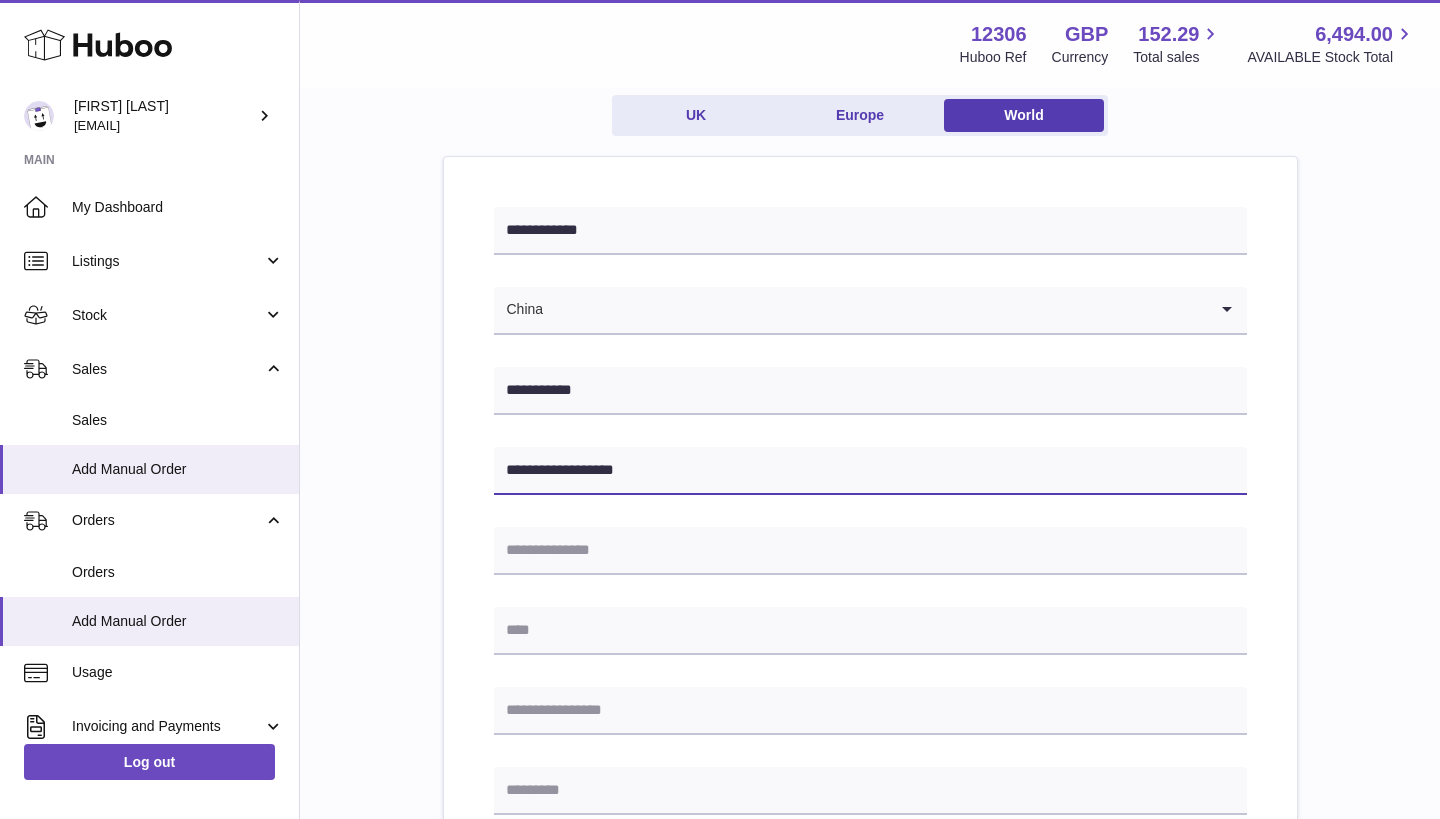 type on "**********" 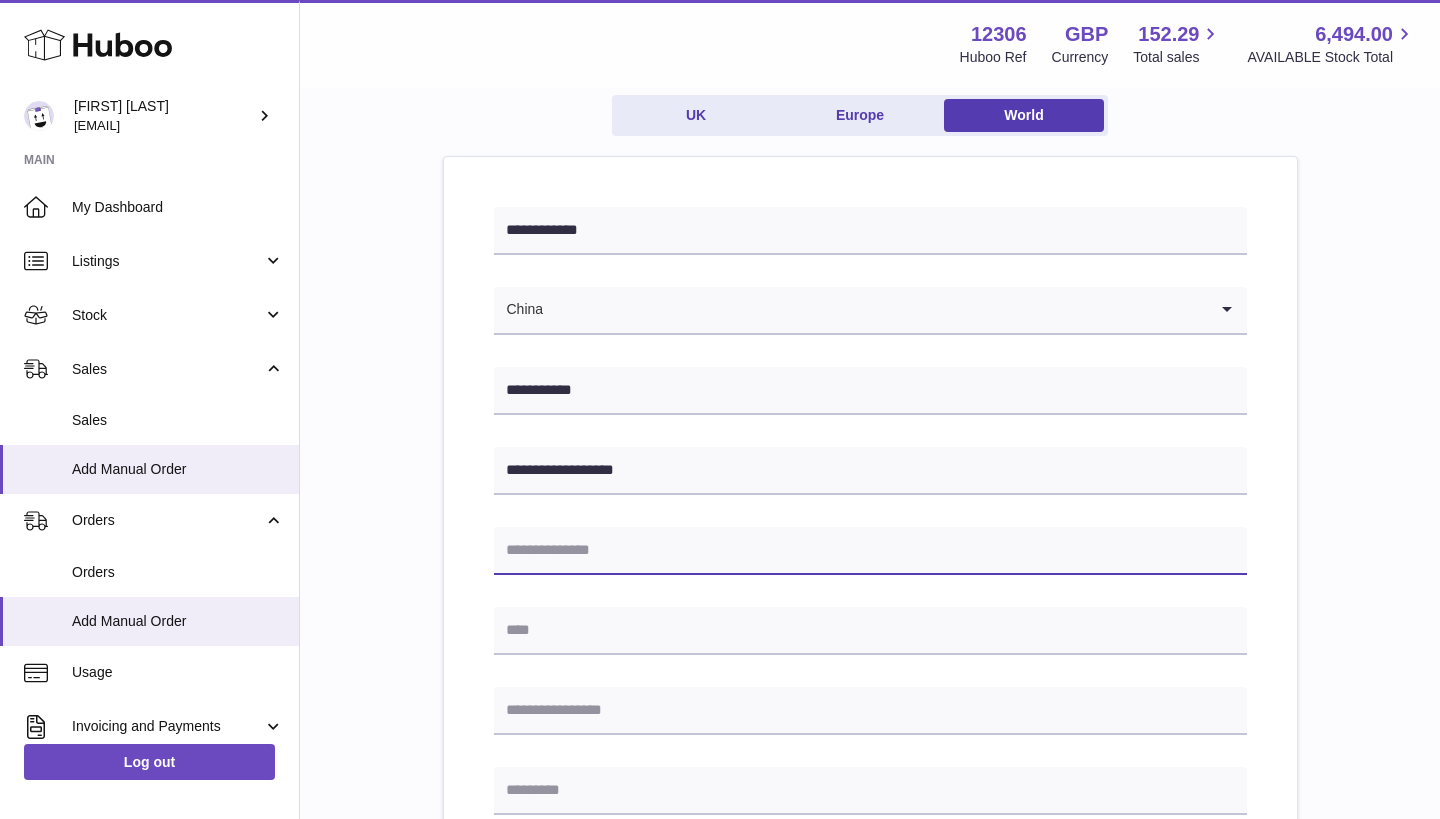 click at bounding box center [870, 551] 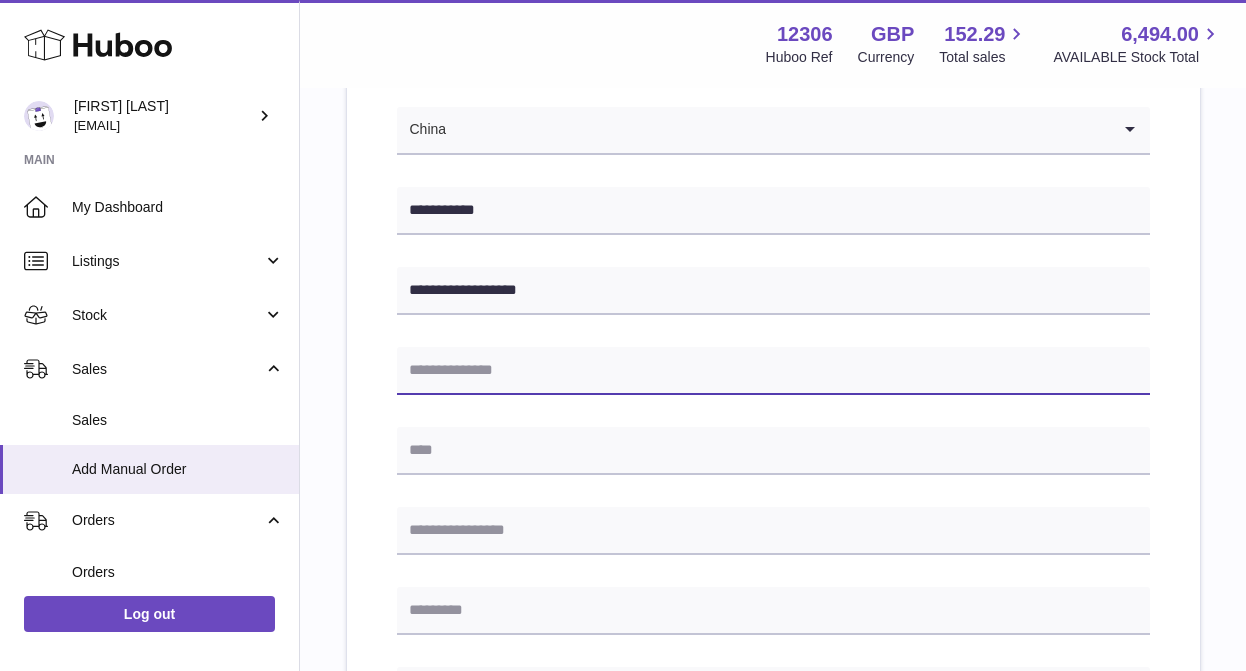 scroll, scrollTop: 353, scrollLeft: 0, axis: vertical 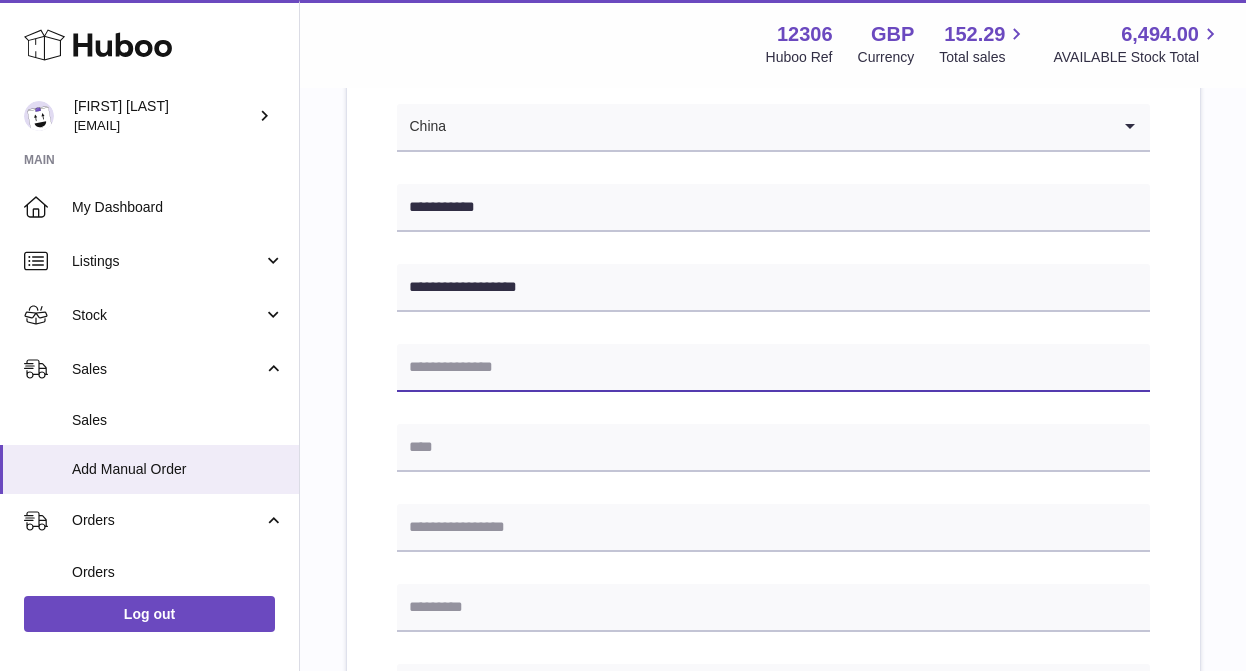 paste on "**********" 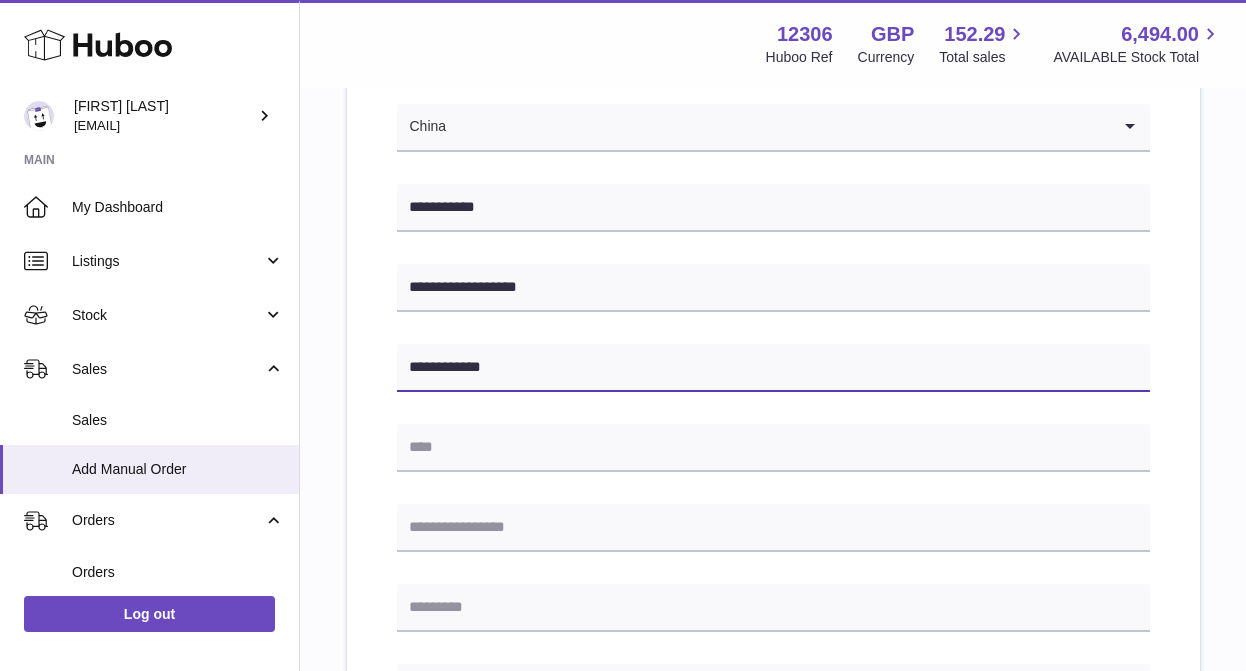 type on "**********" 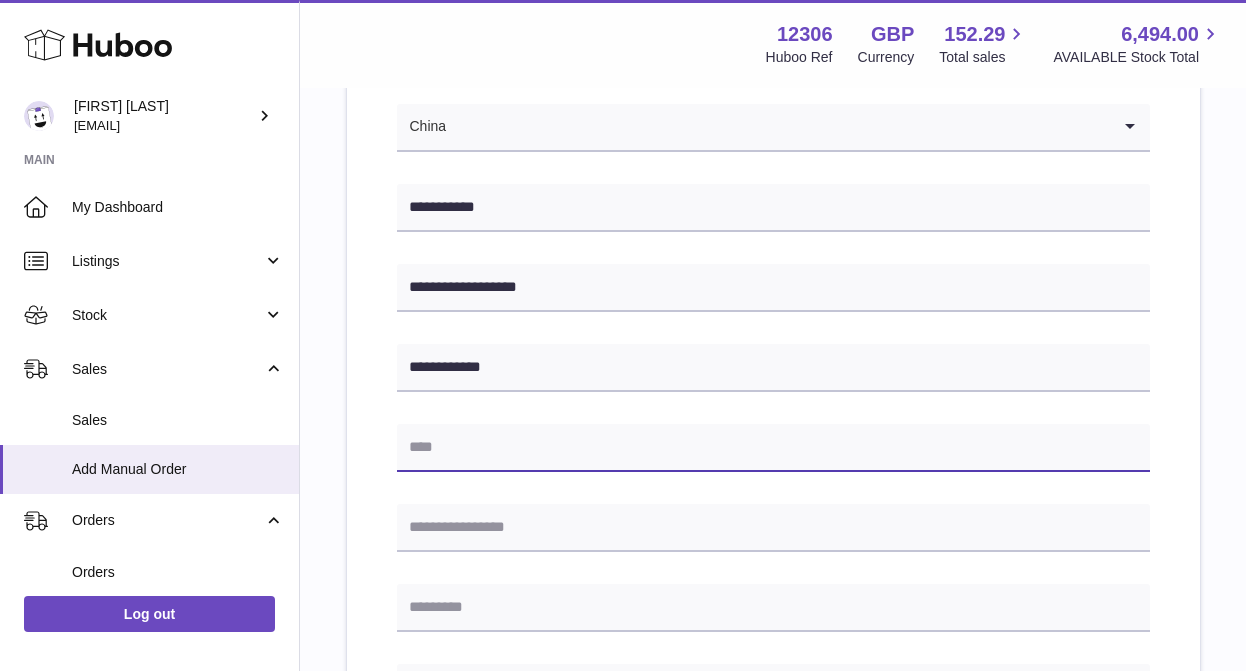 click at bounding box center (773, 448) 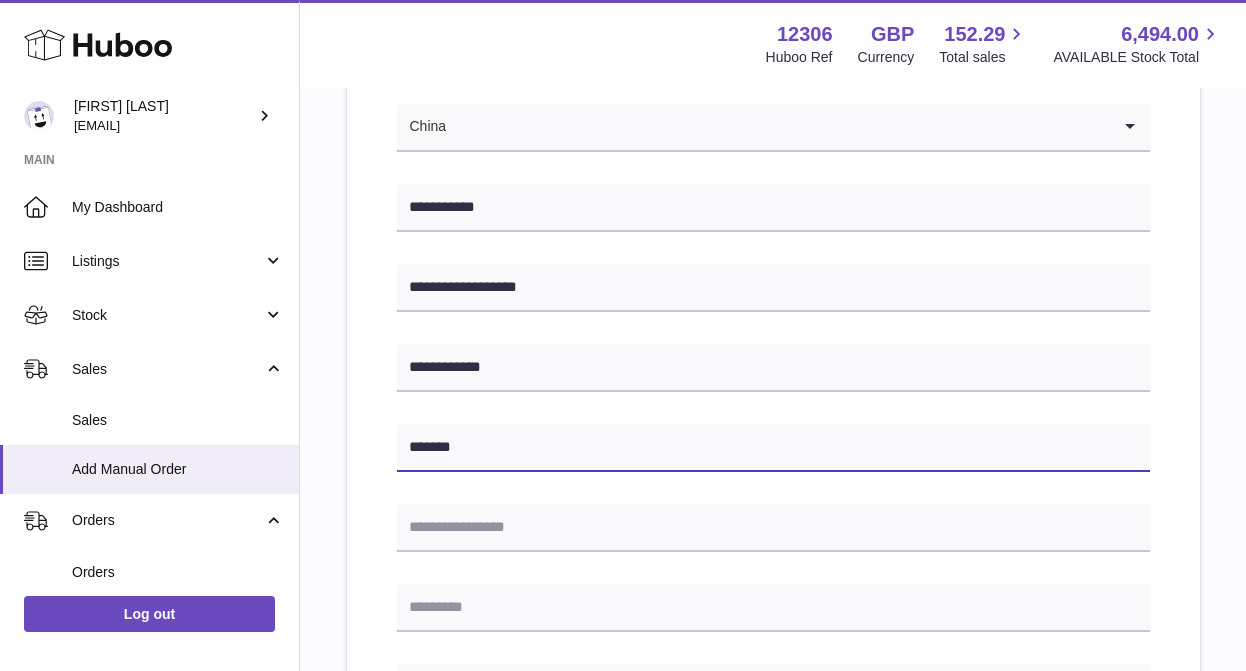 click on "*******" at bounding box center [773, 448] 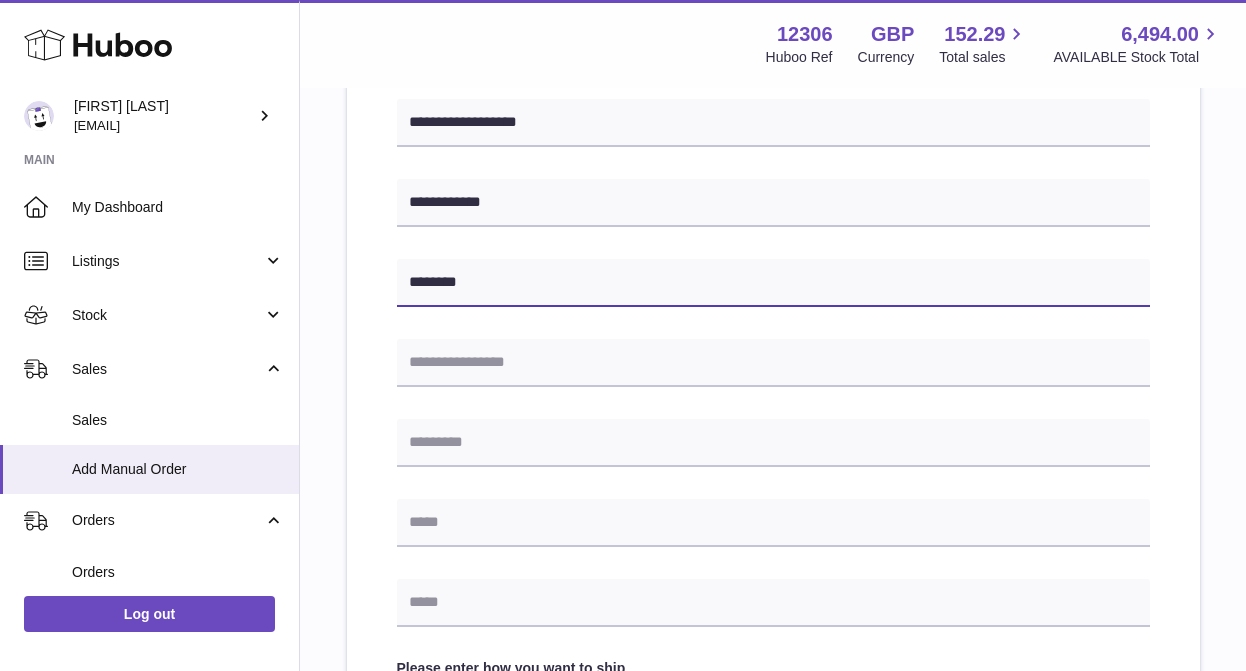 scroll, scrollTop: 517, scrollLeft: 0, axis: vertical 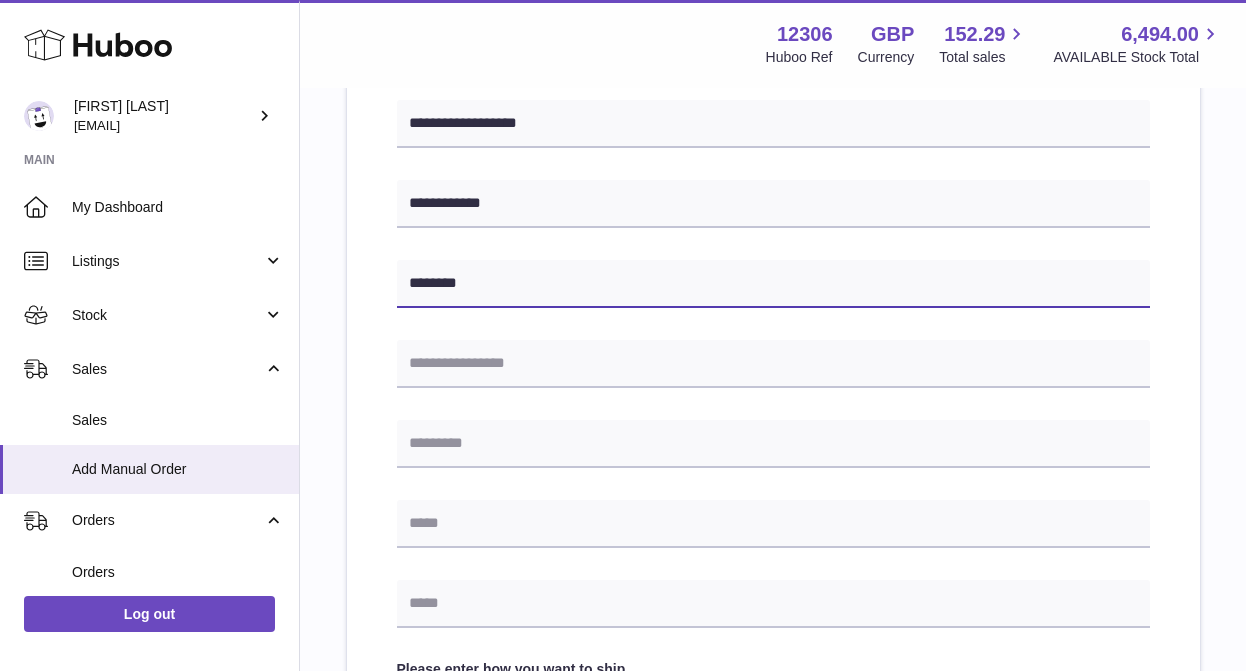 type on "********" 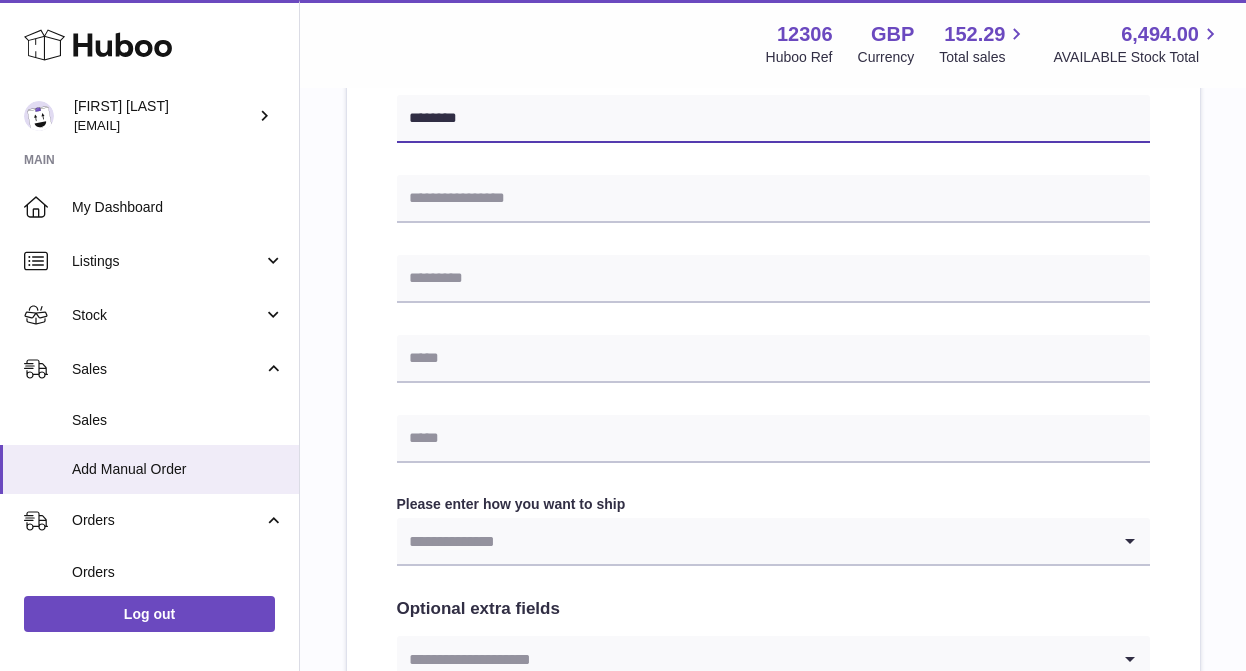 scroll, scrollTop: 713, scrollLeft: 0, axis: vertical 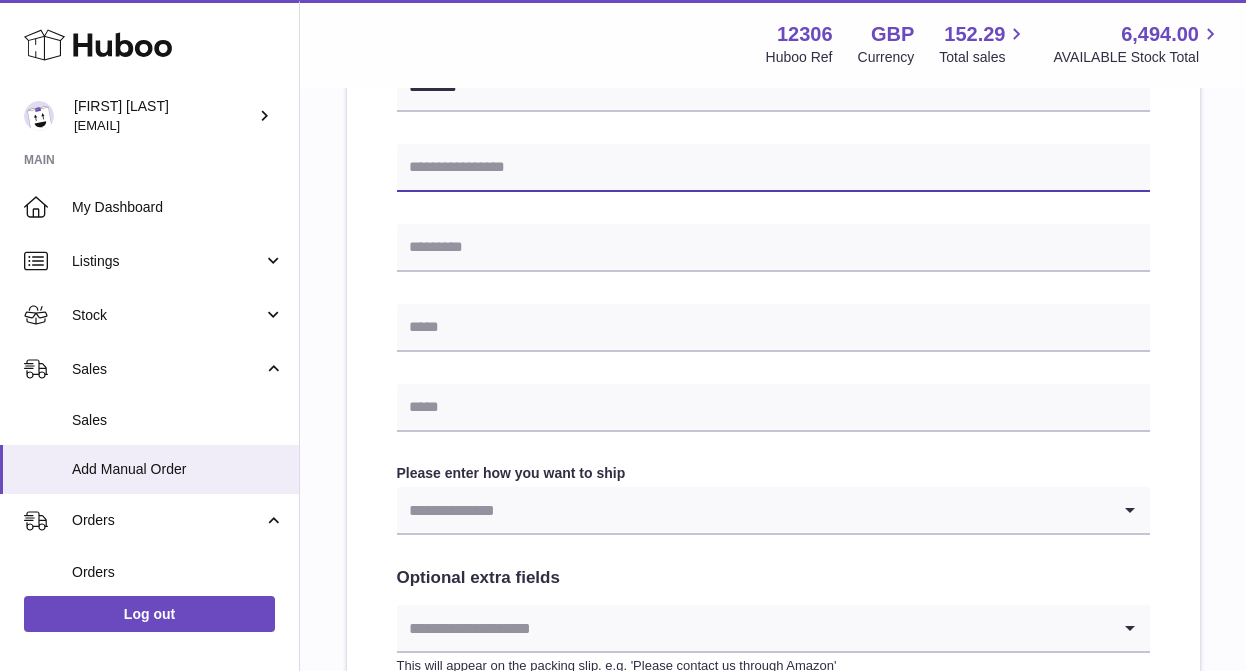 click at bounding box center [773, 168] 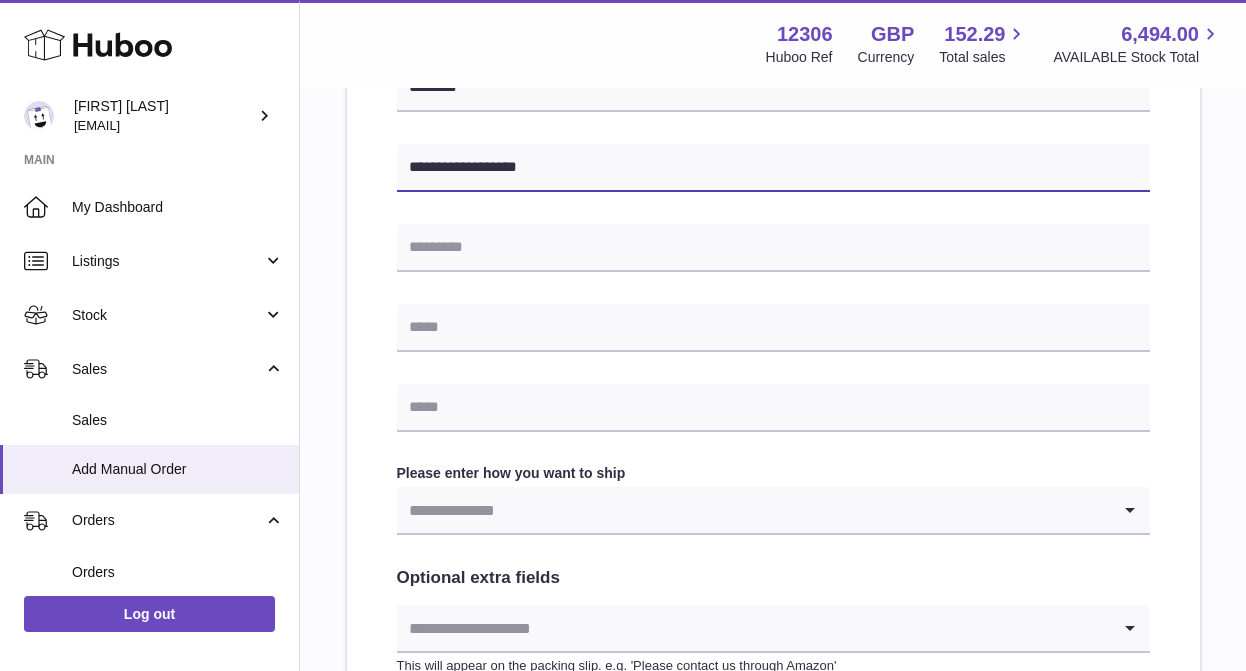 type on "**********" 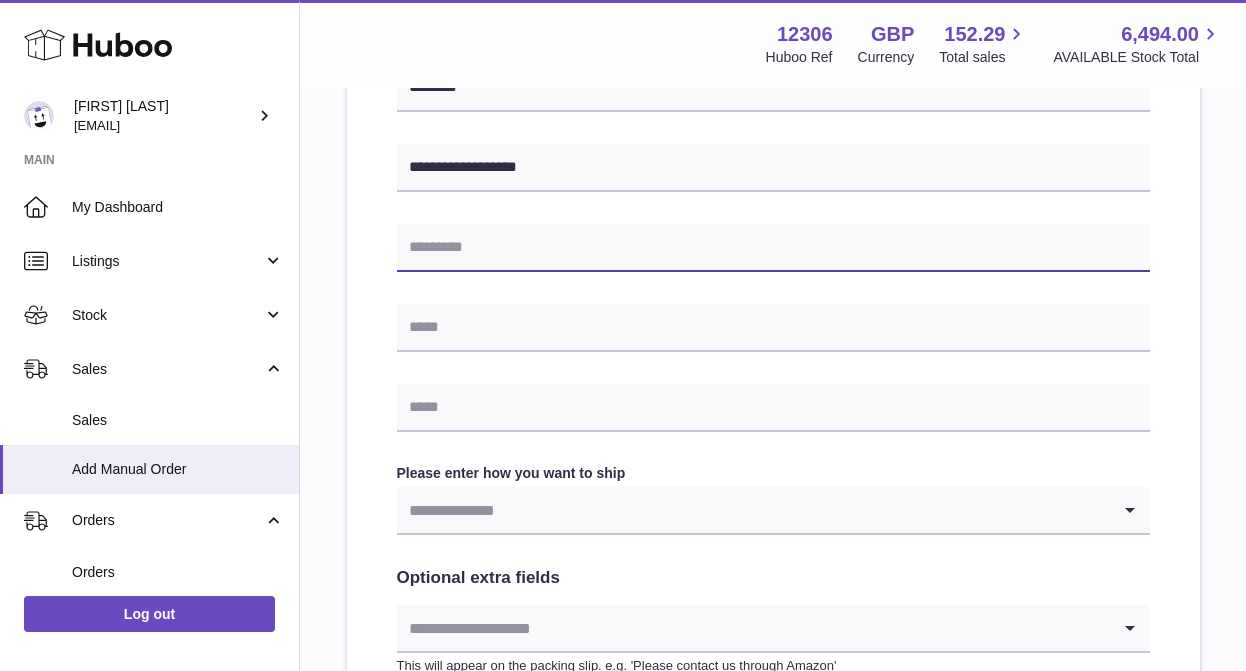 click at bounding box center [773, 248] 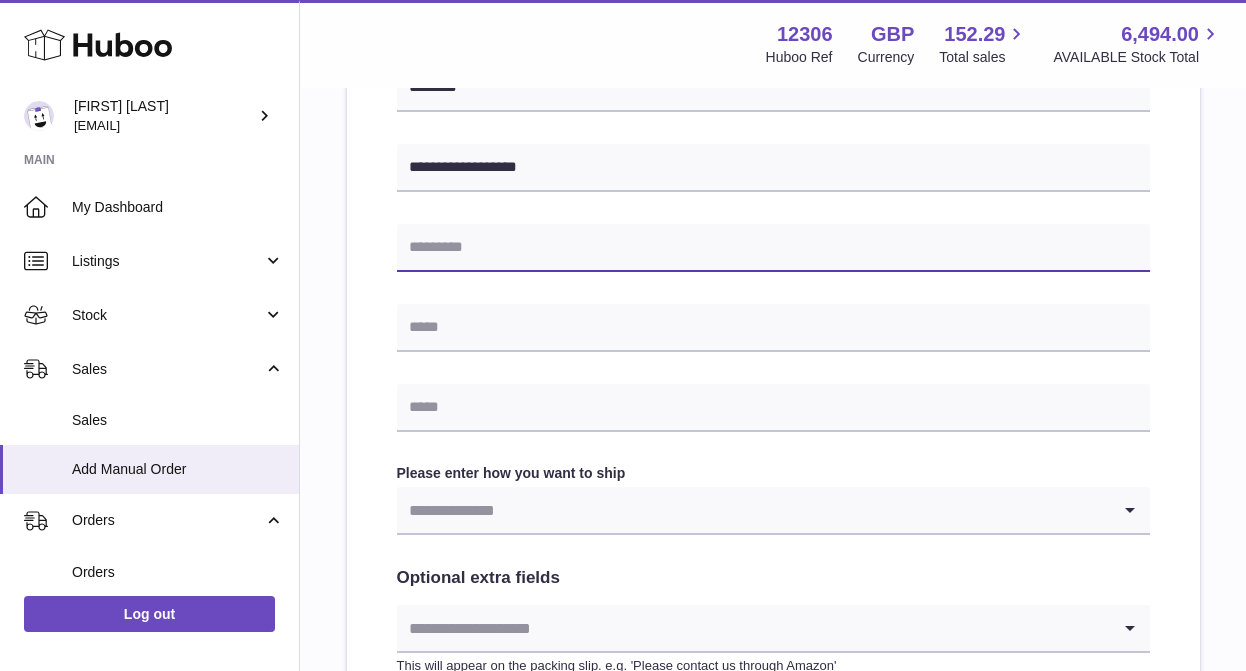 paste on "******" 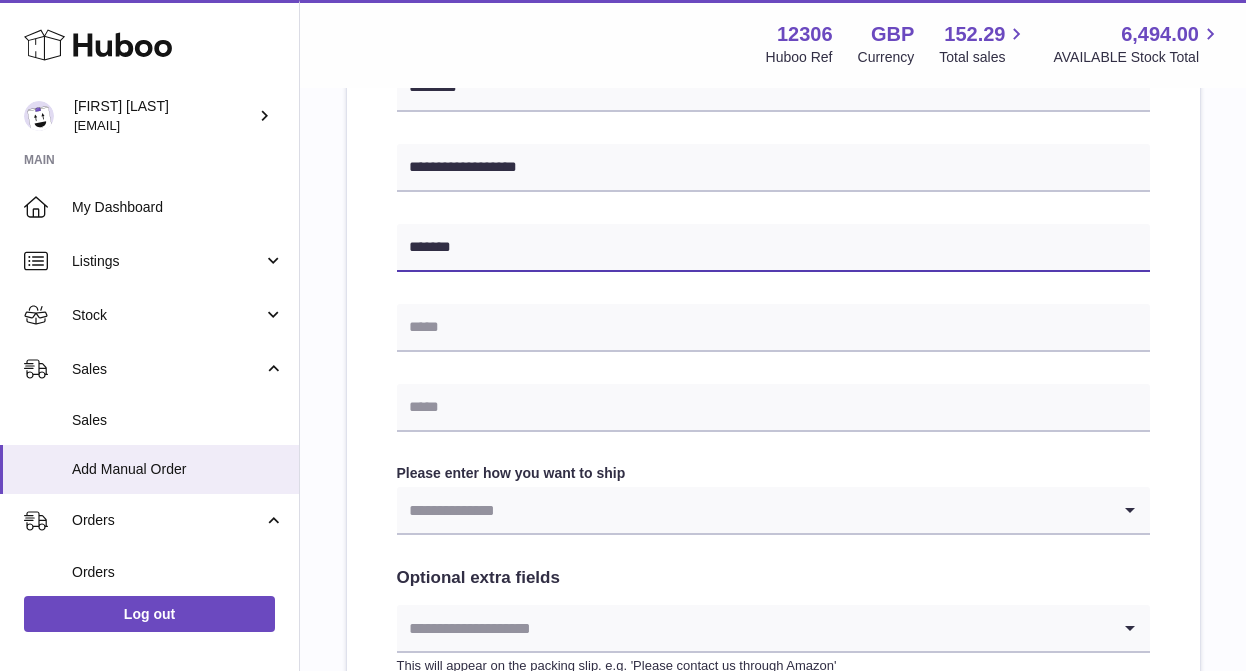 type on "******" 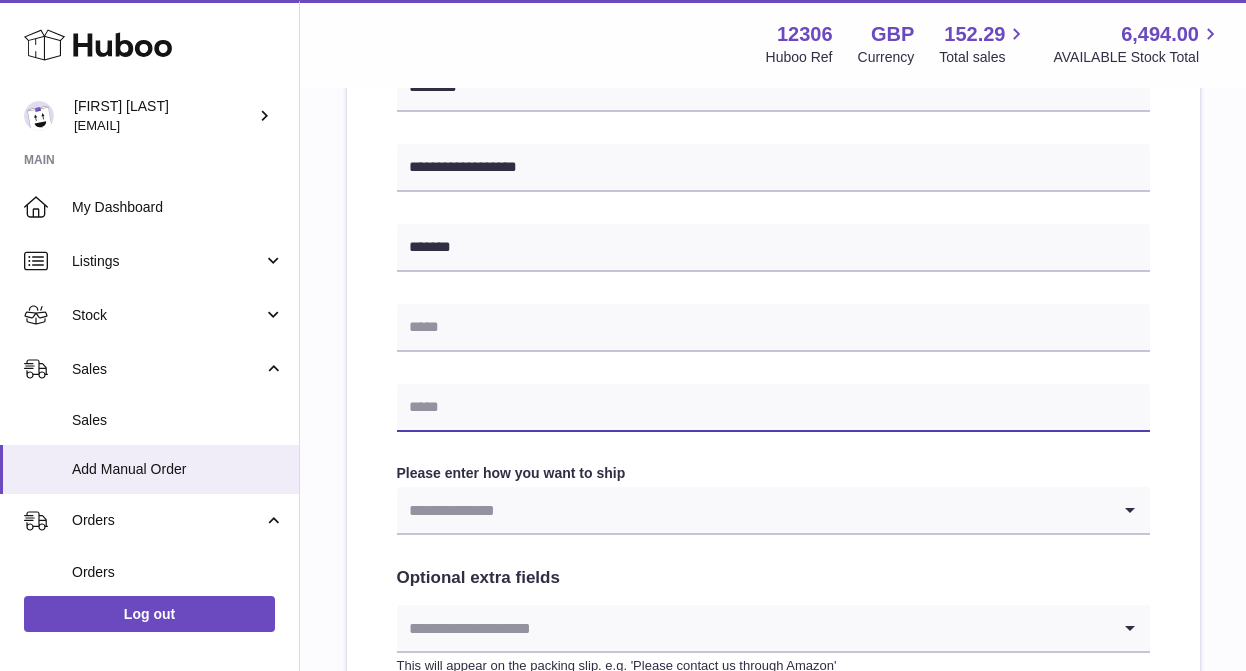 click at bounding box center [773, 408] 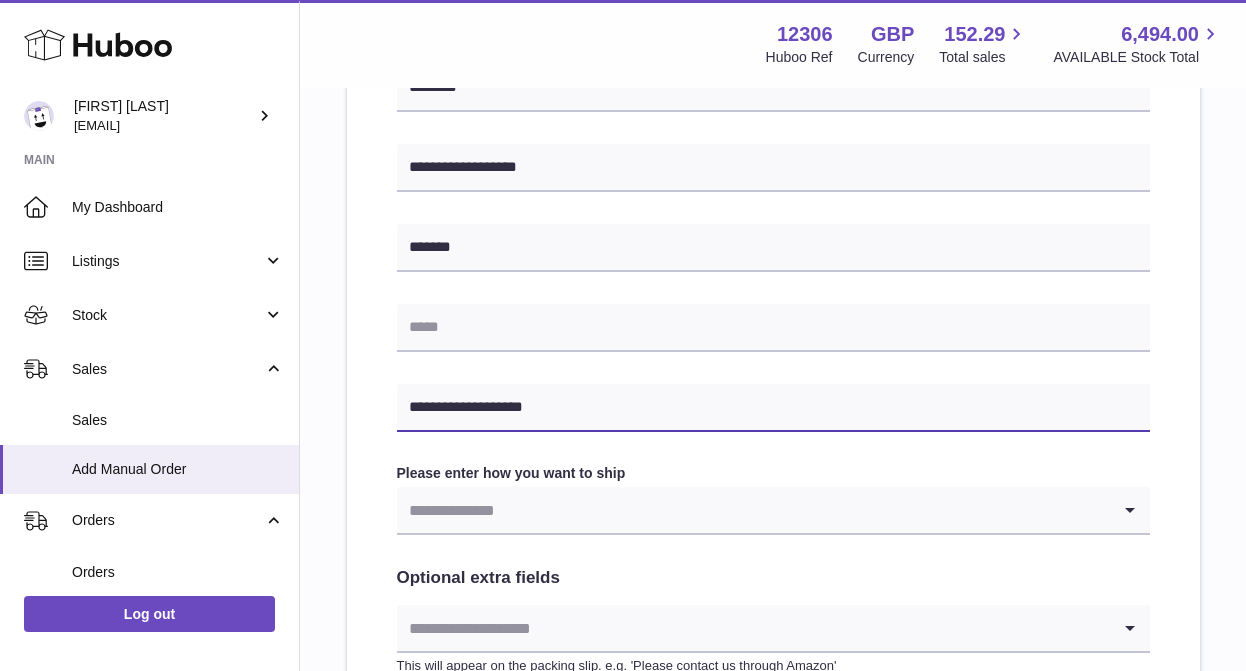type on "**********" 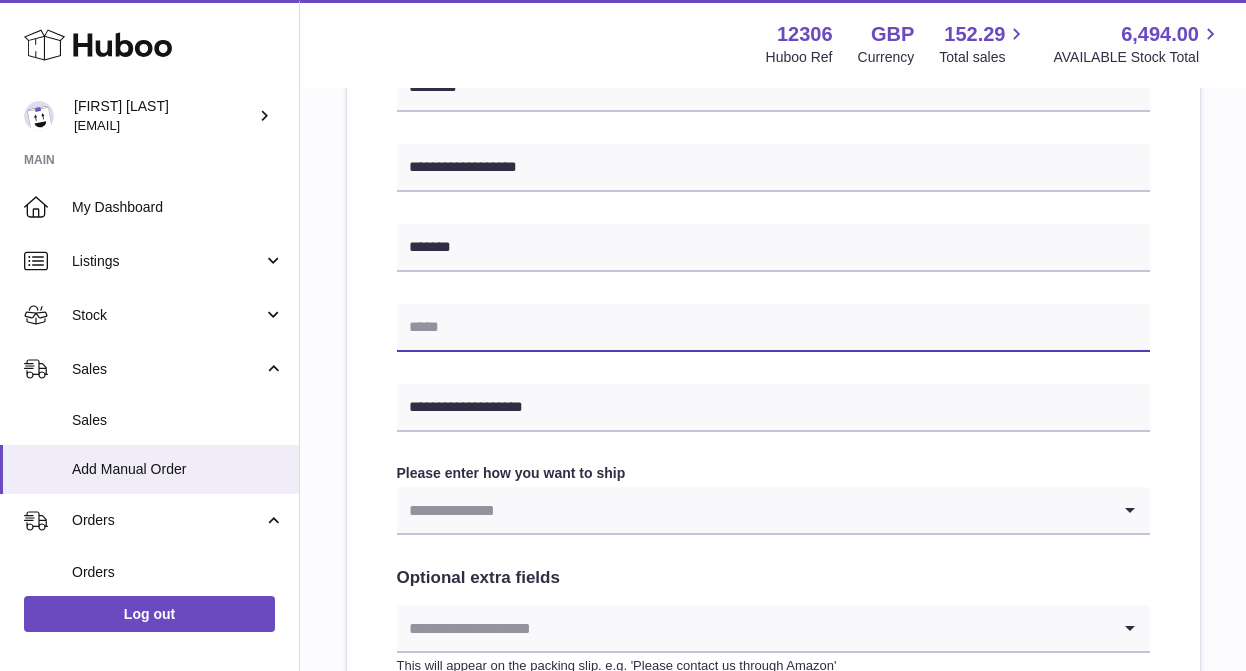 click at bounding box center (773, 328) 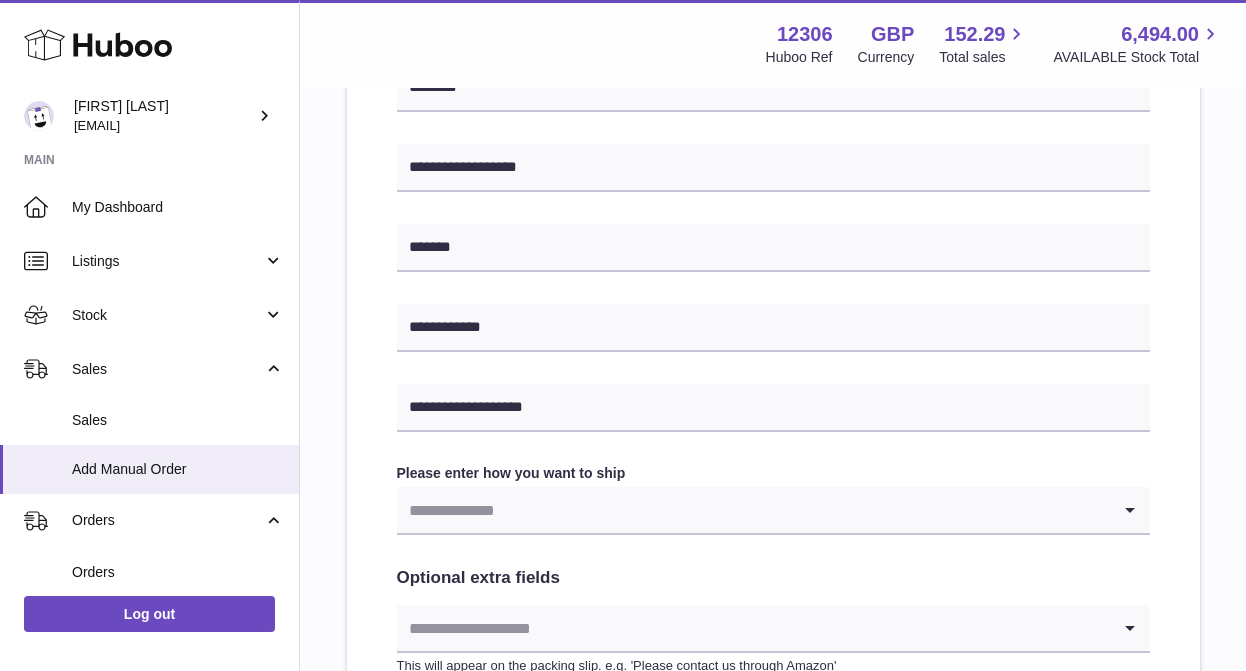 click on "**********" at bounding box center (773, 270) 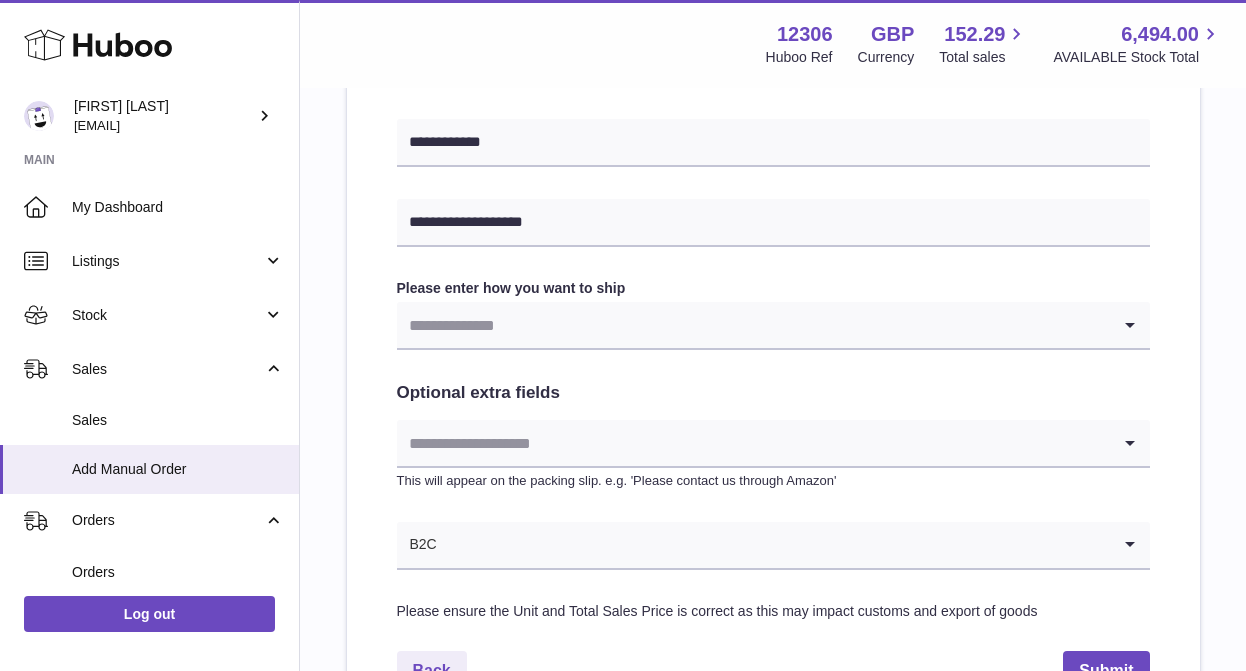 scroll, scrollTop: 893, scrollLeft: 0, axis: vertical 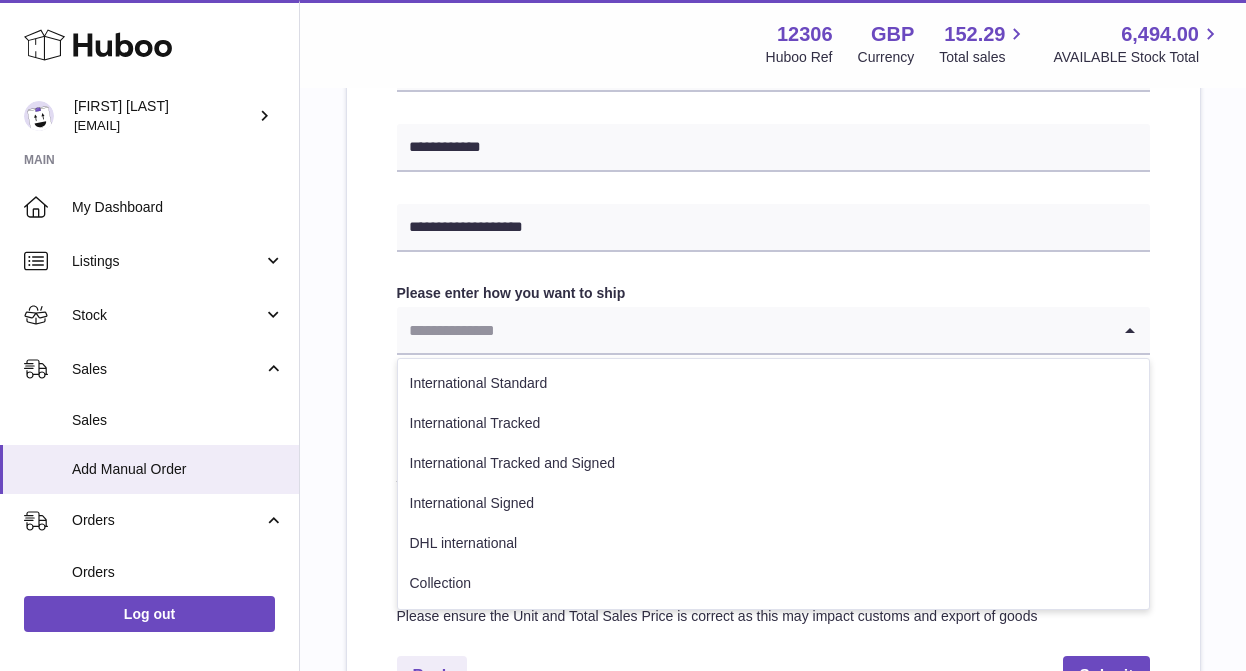 click at bounding box center [753, 330] 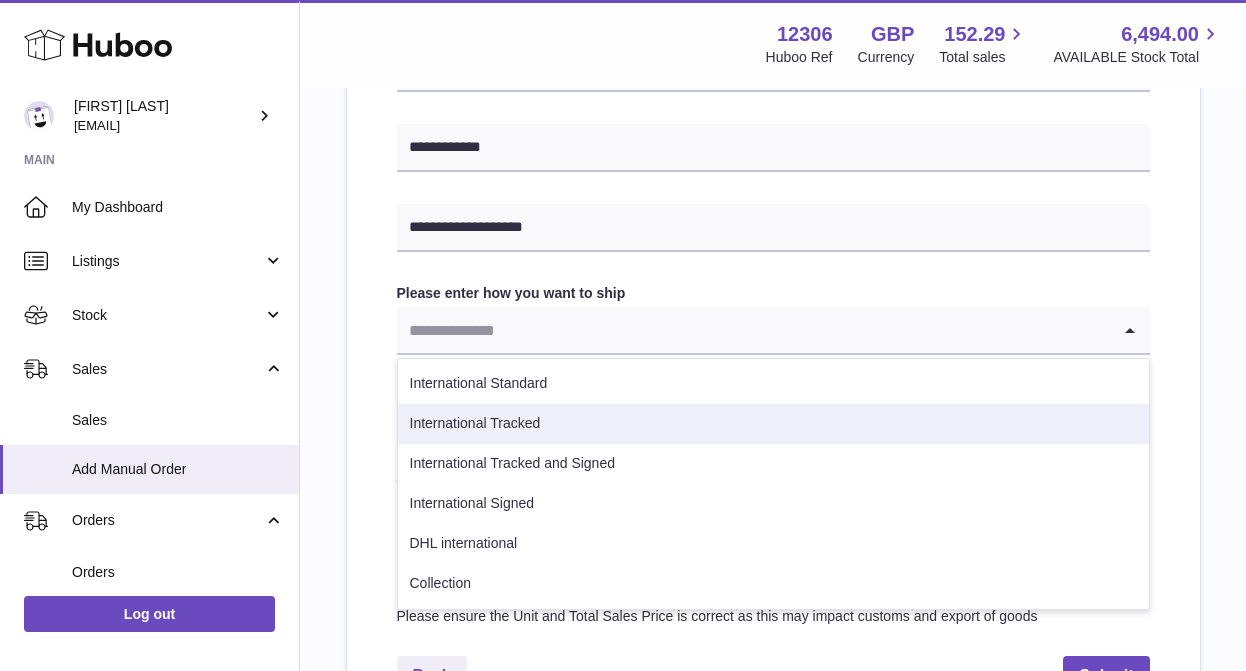 click on "International Tracked" at bounding box center [773, 424] 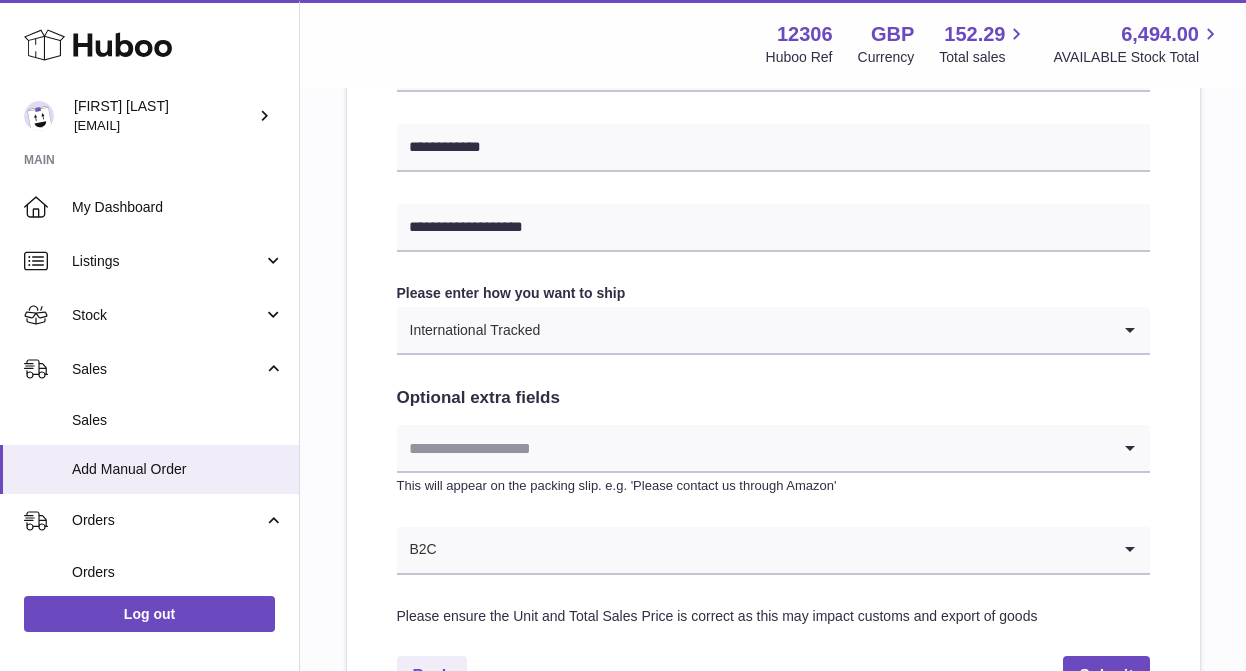 click on "**********" at bounding box center [773, 90] 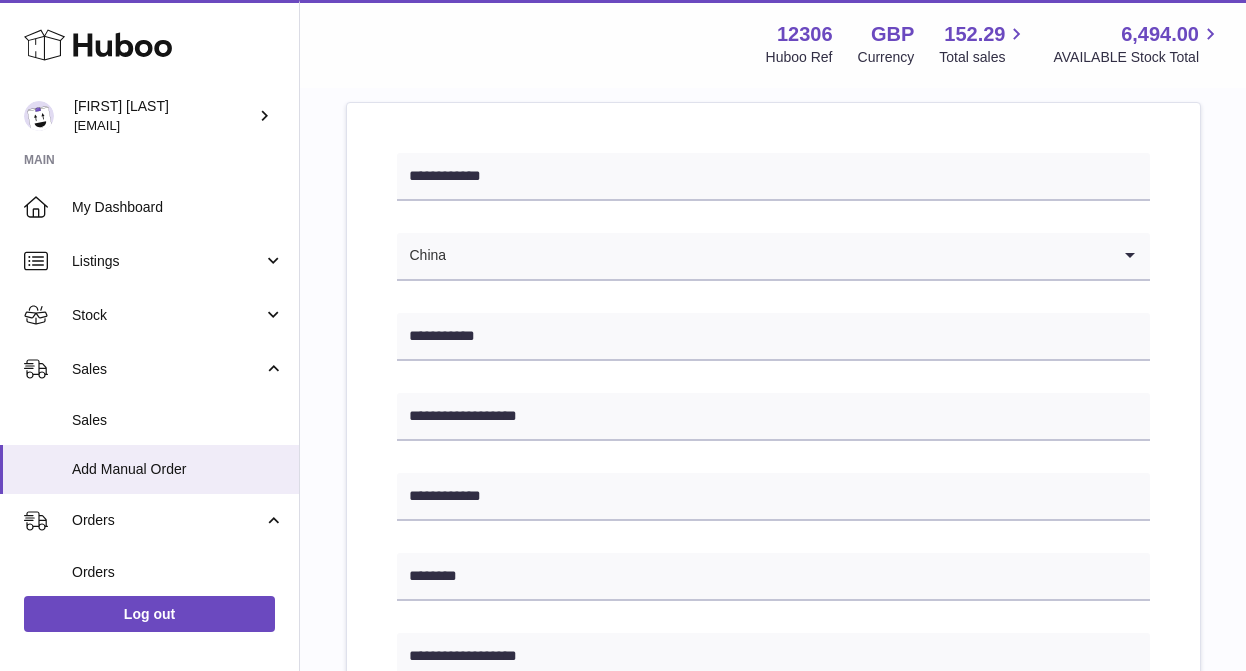 scroll, scrollTop: 352, scrollLeft: 0, axis: vertical 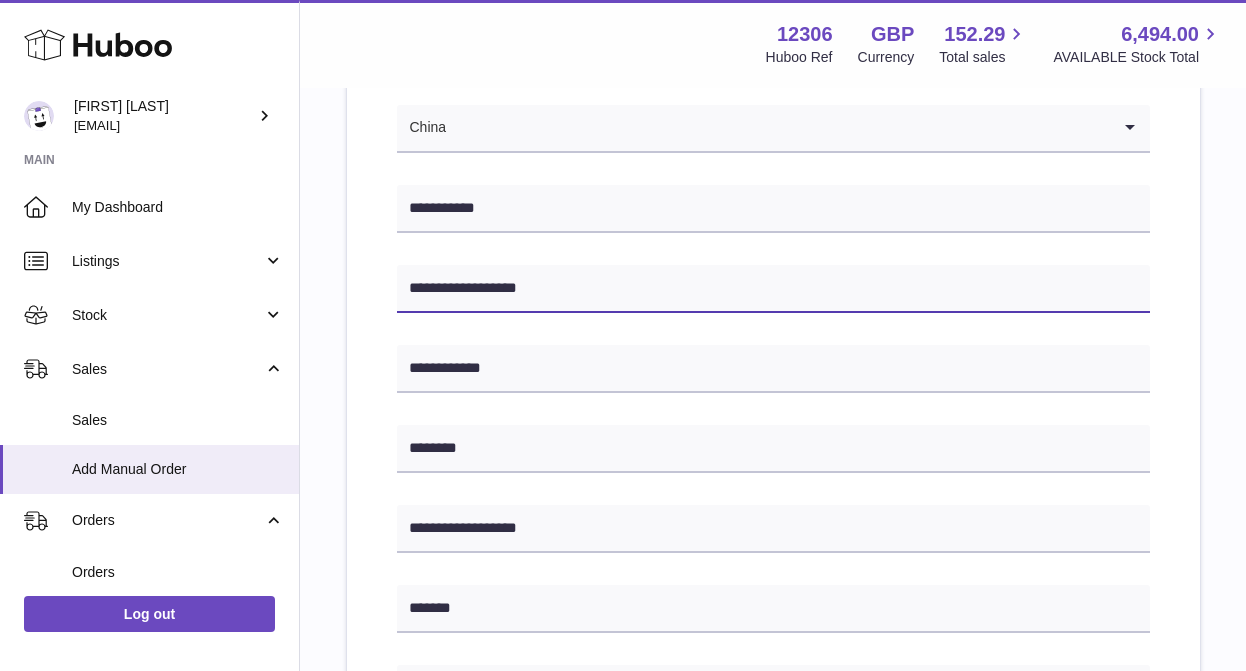 drag, startPoint x: 563, startPoint y: 289, endPoint x: 480, endPoint y: 289, distance: 83 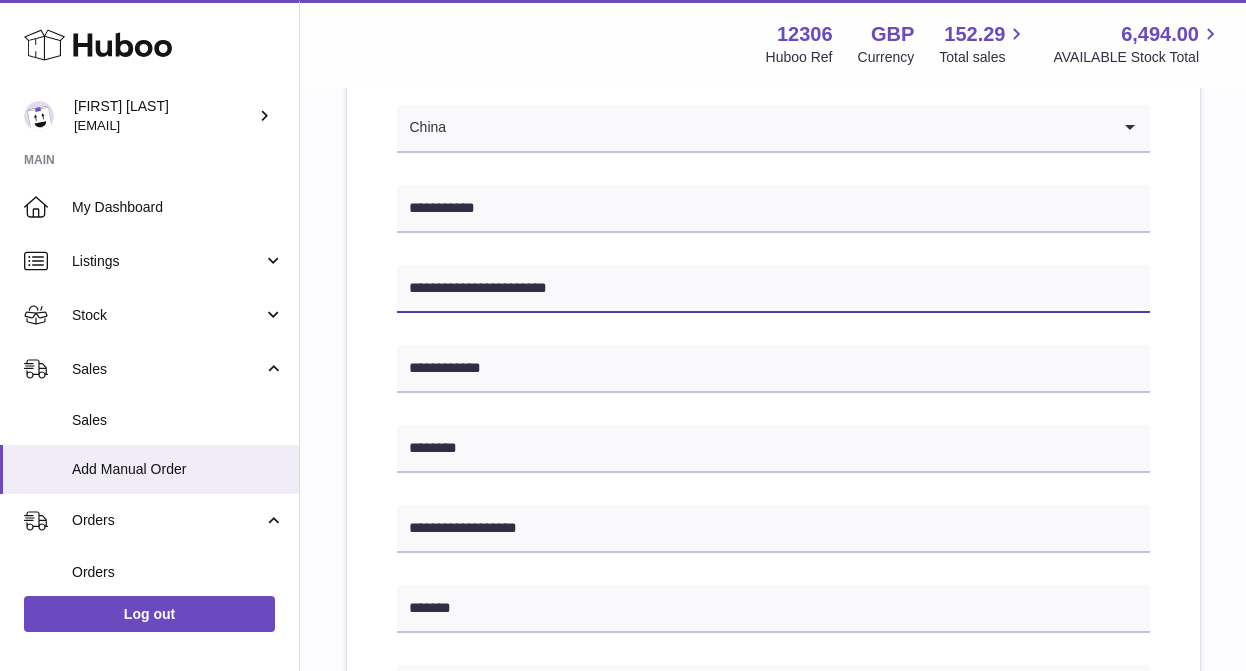paste on "**********" 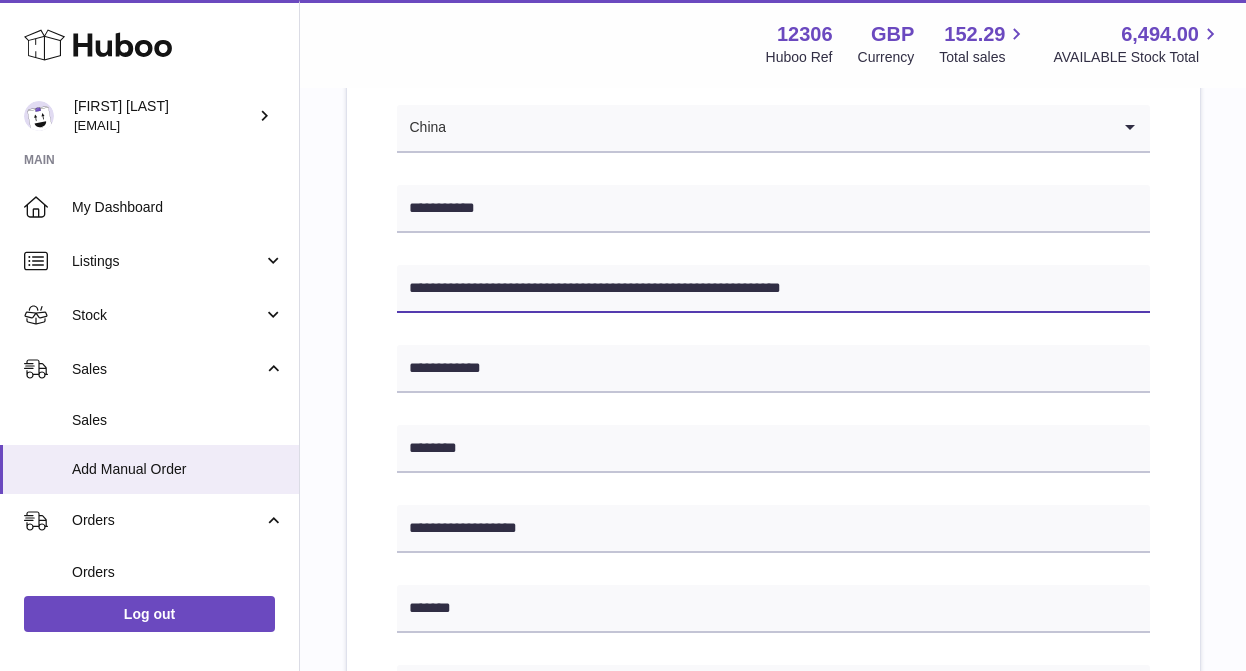 click on "**********" at bounding box center [773, 289] 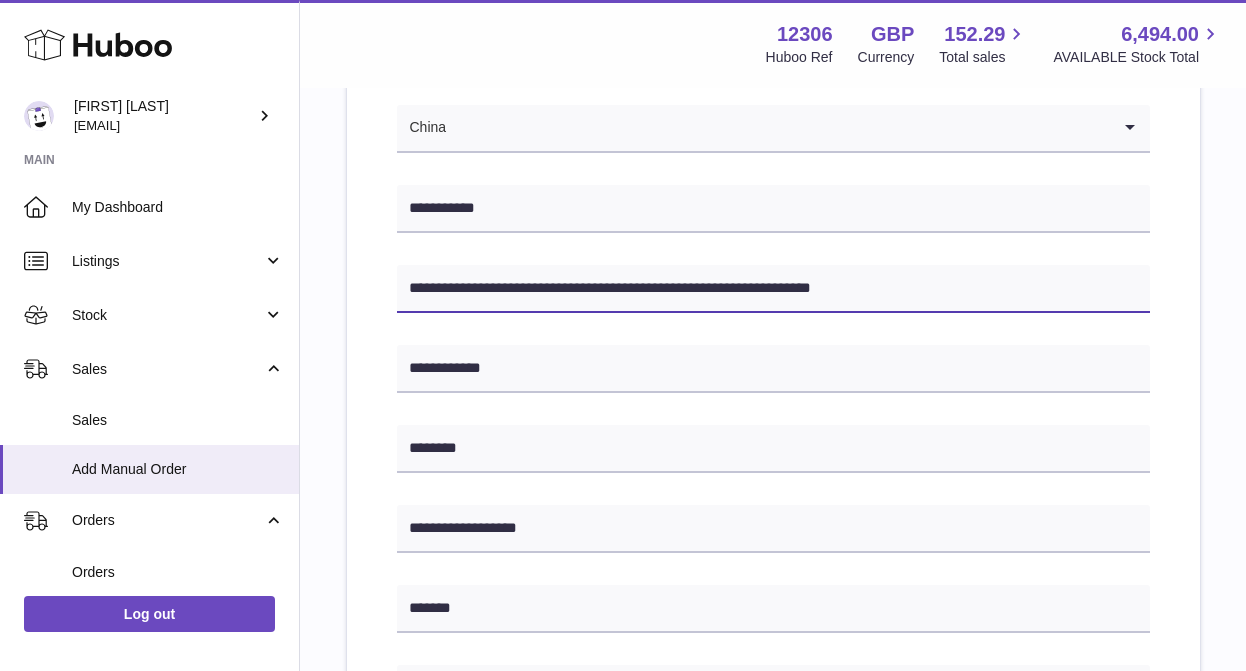 drag, startPoint x: 955, startPoint y: 285, endPoint x: 299, endPoint y: 266, distance: 656.2751 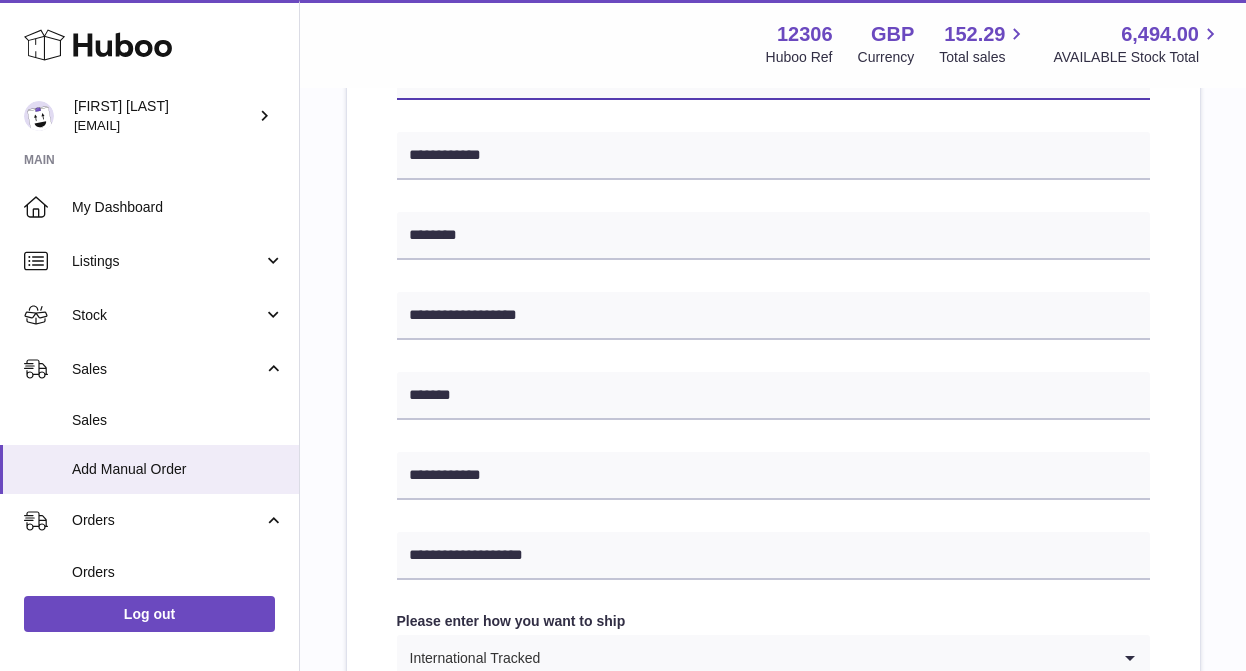 scroll, scrollTop: 566, scrollLeft: 0, axis: vertical 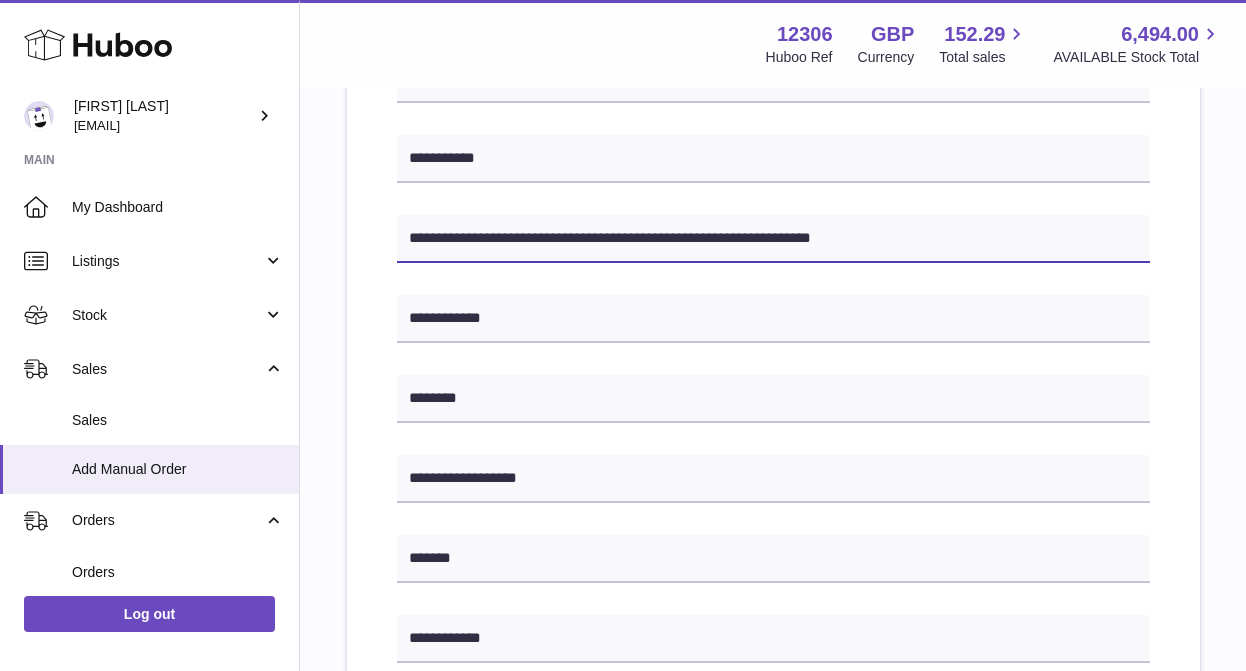 click on "**********" at bounding box center [773, 239] 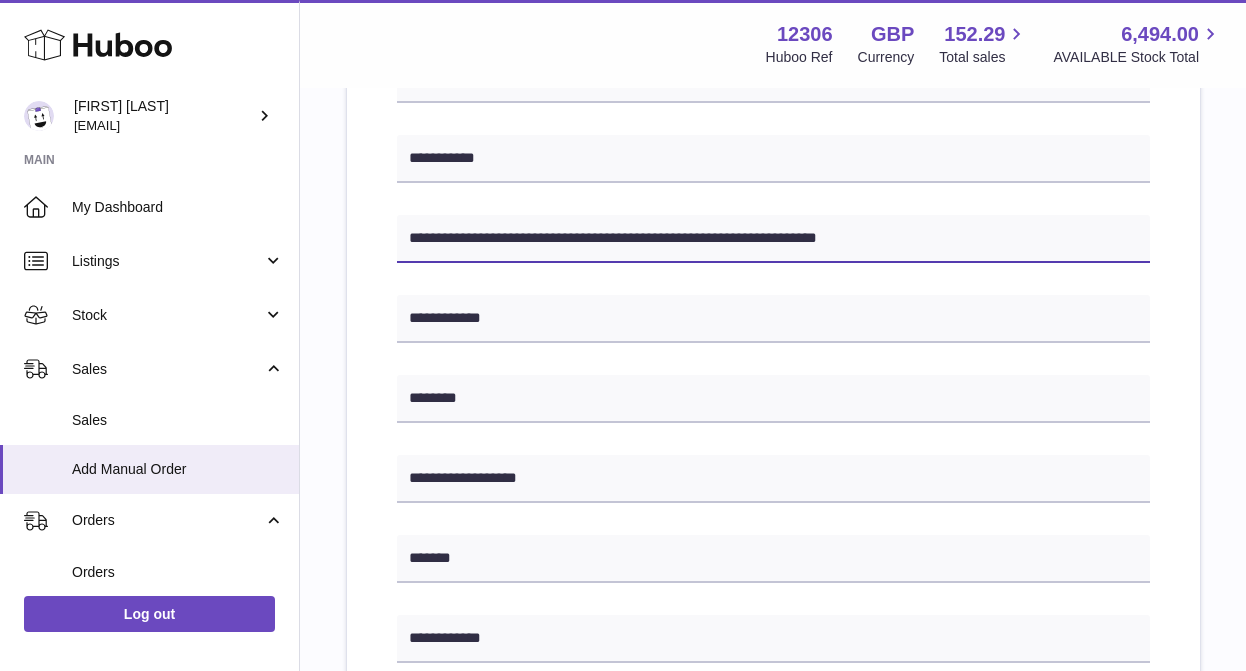 click on "**********" at bounding box center [773, 239] 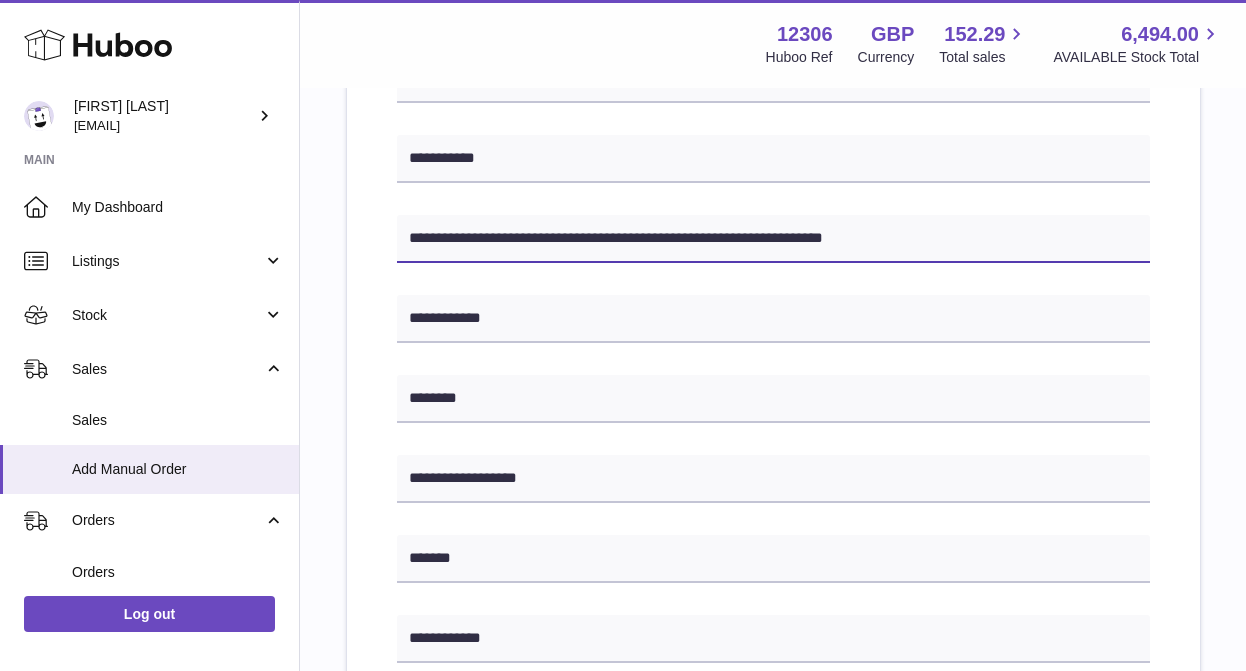 type on "**********" 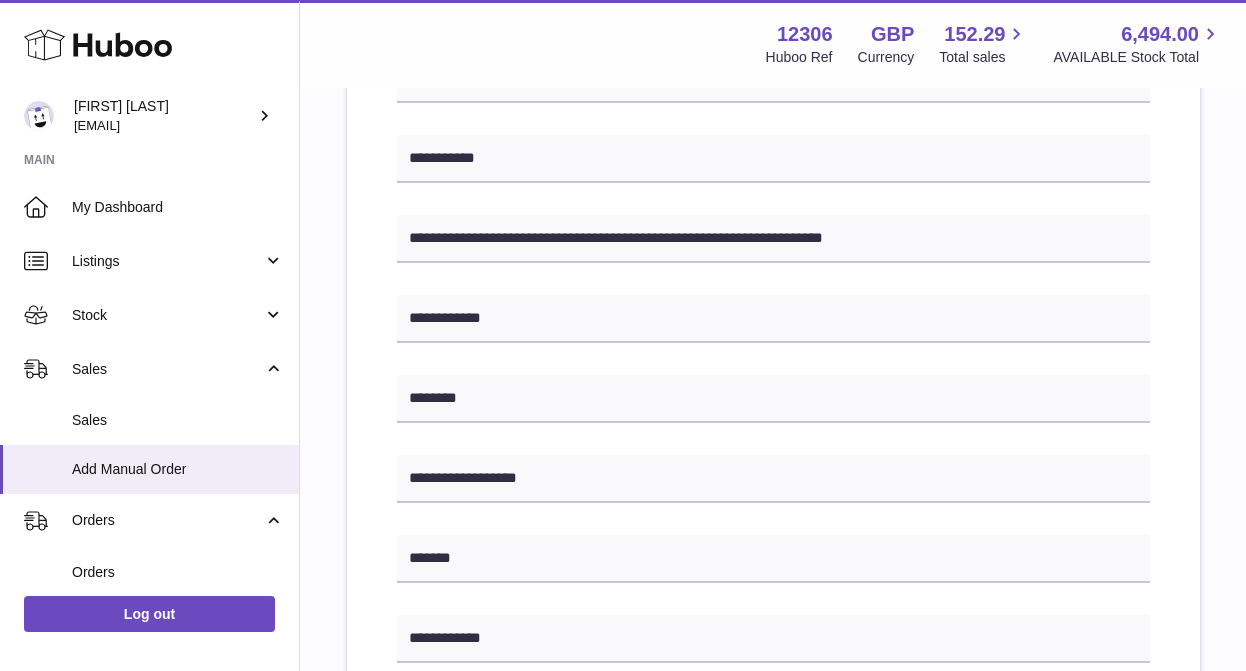 click on "**********" at bounding box center (773, 581) 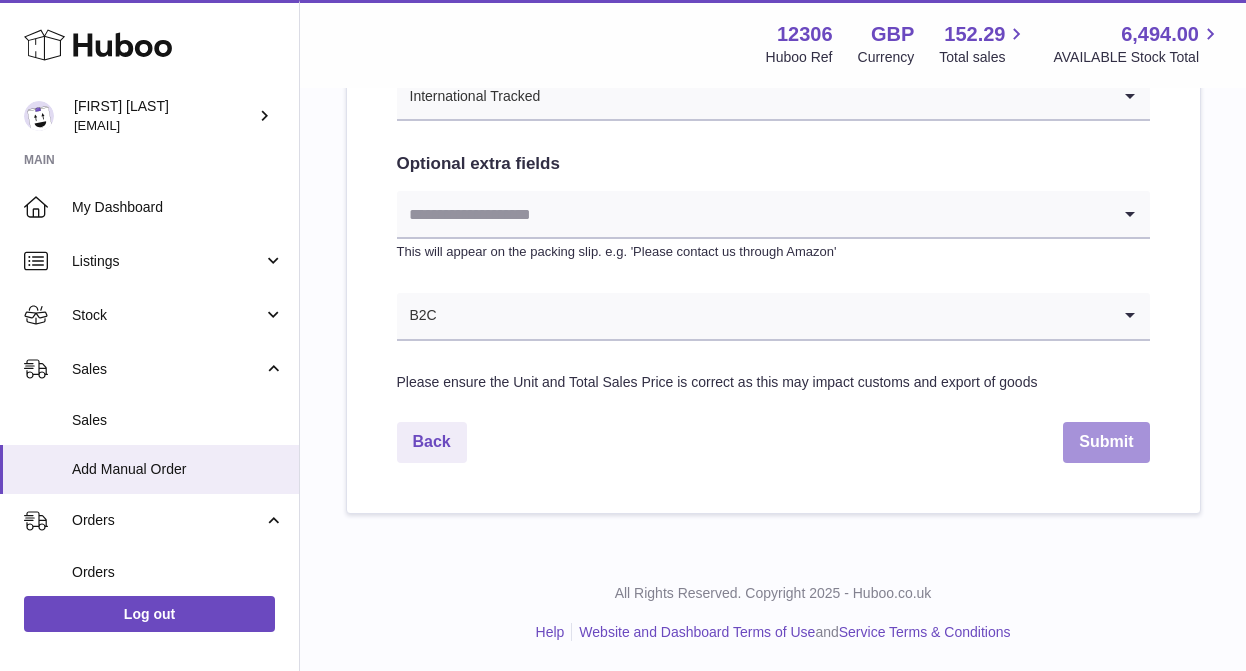 click on "Submit" at bounding box center [1106, 442] 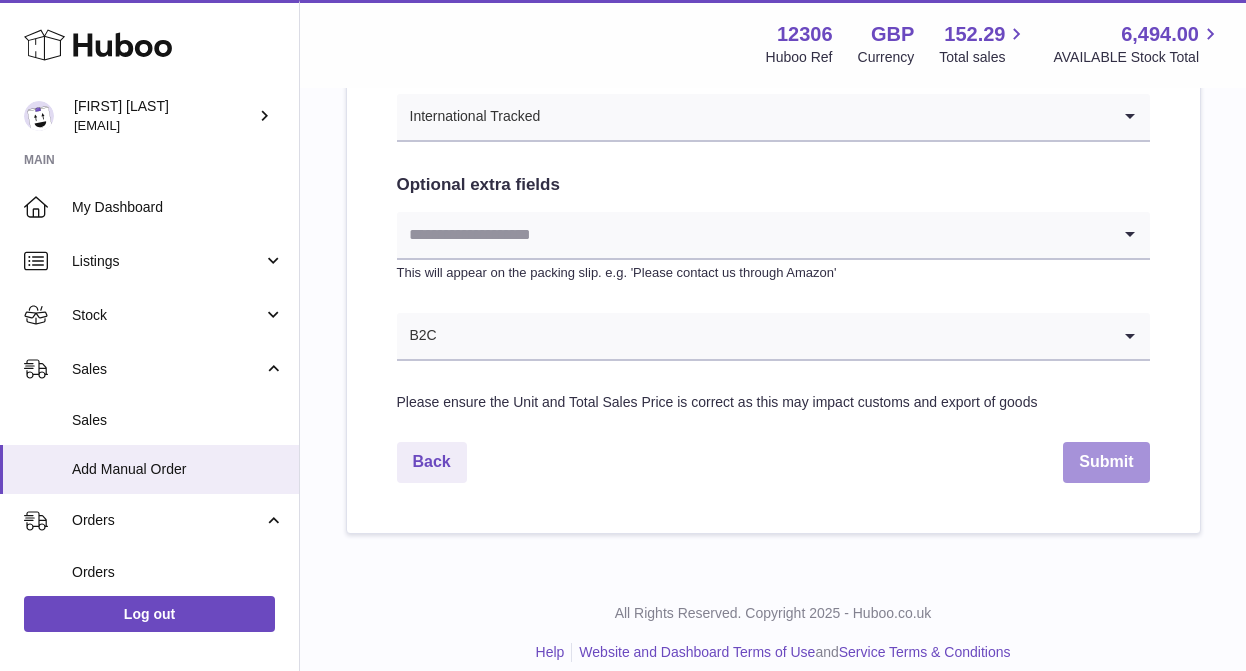 scroll, scrollTop: 1147, scrollLeft: 0, axis: vertical 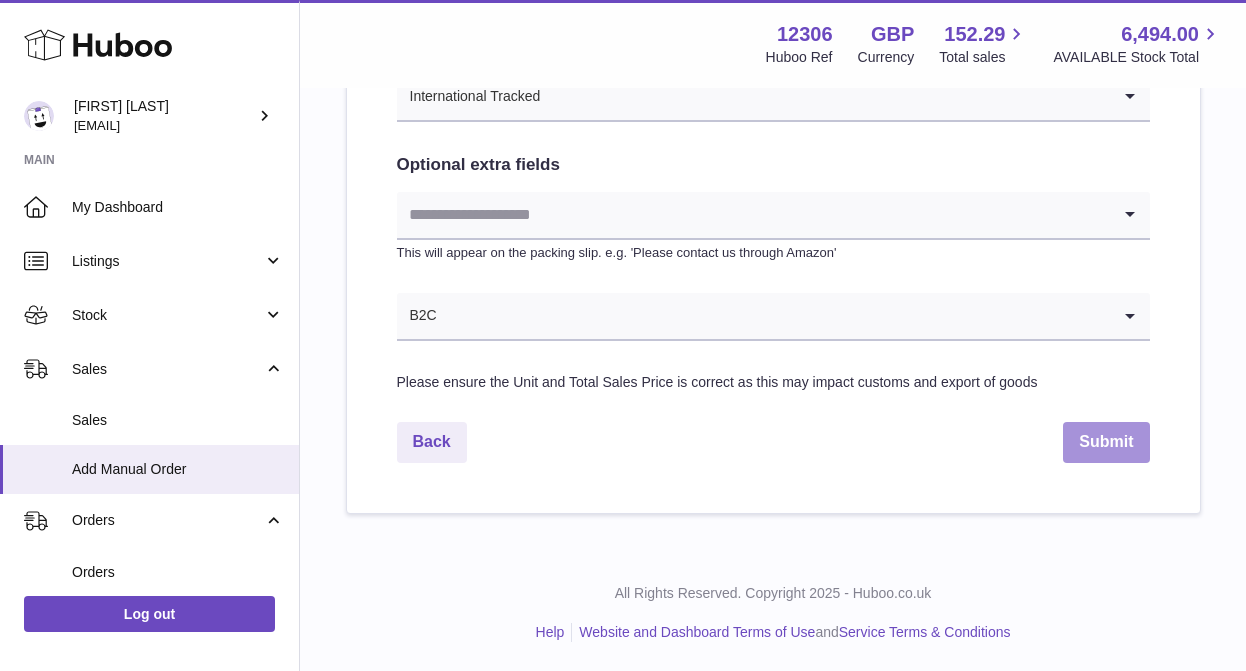click on "Submit" at bounding box center (1106, 442) 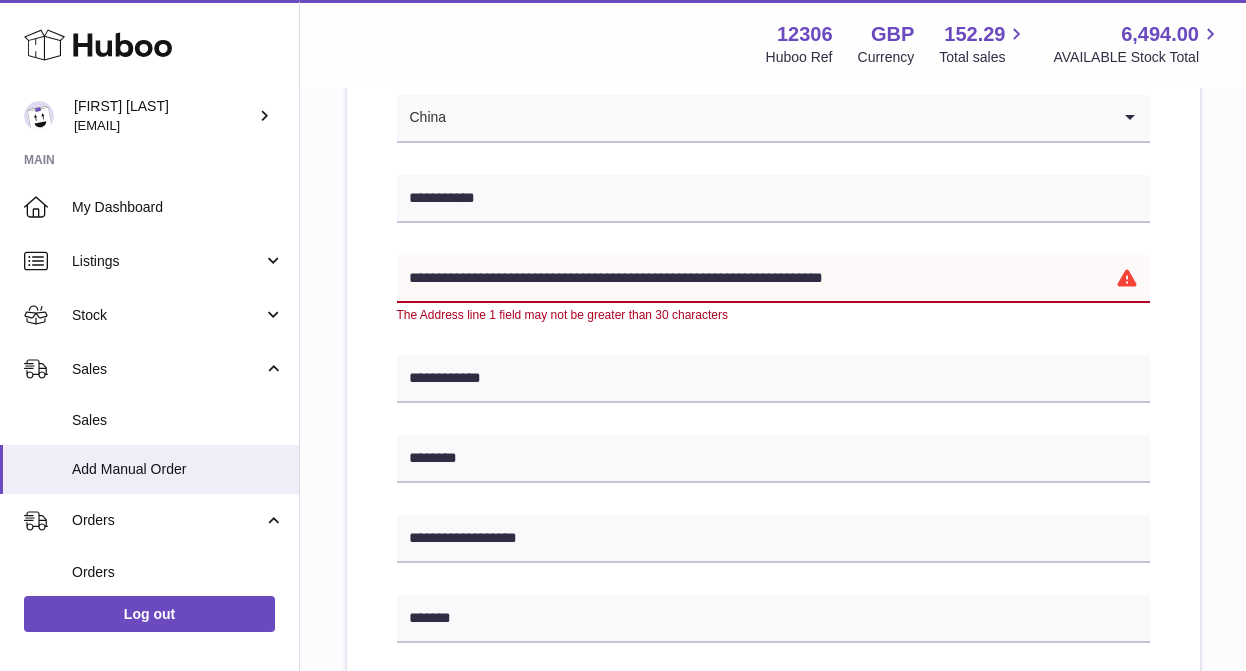 scroll, scrollTop: 399, scrollLeft: 0, axis: vertical 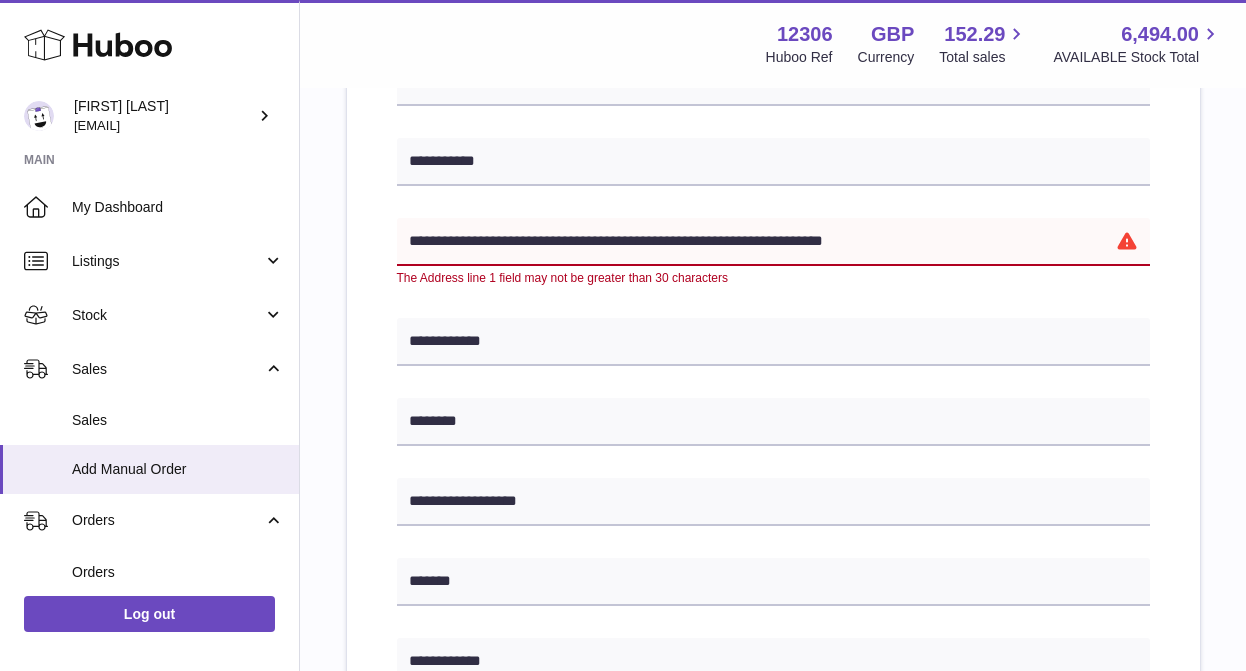 click on "**********" at bounding box center [773, 242] 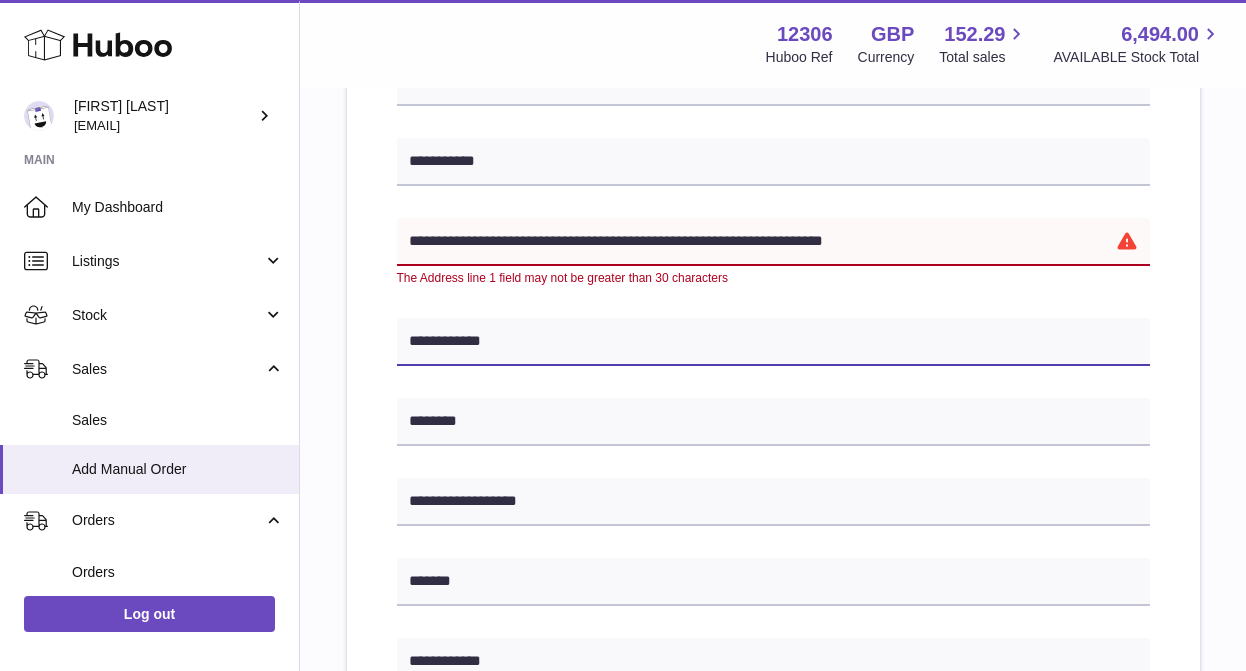 click on "**********" at bounding box center (773, 342) 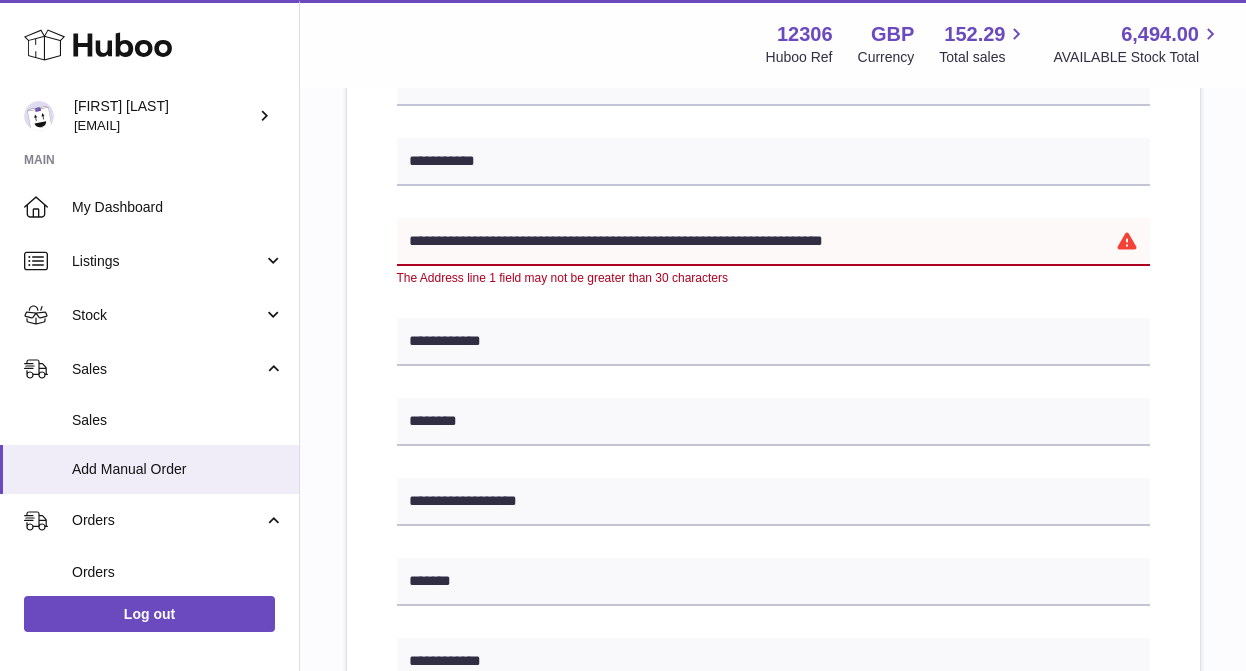 click on "**********" at bounding box center [773, 559] 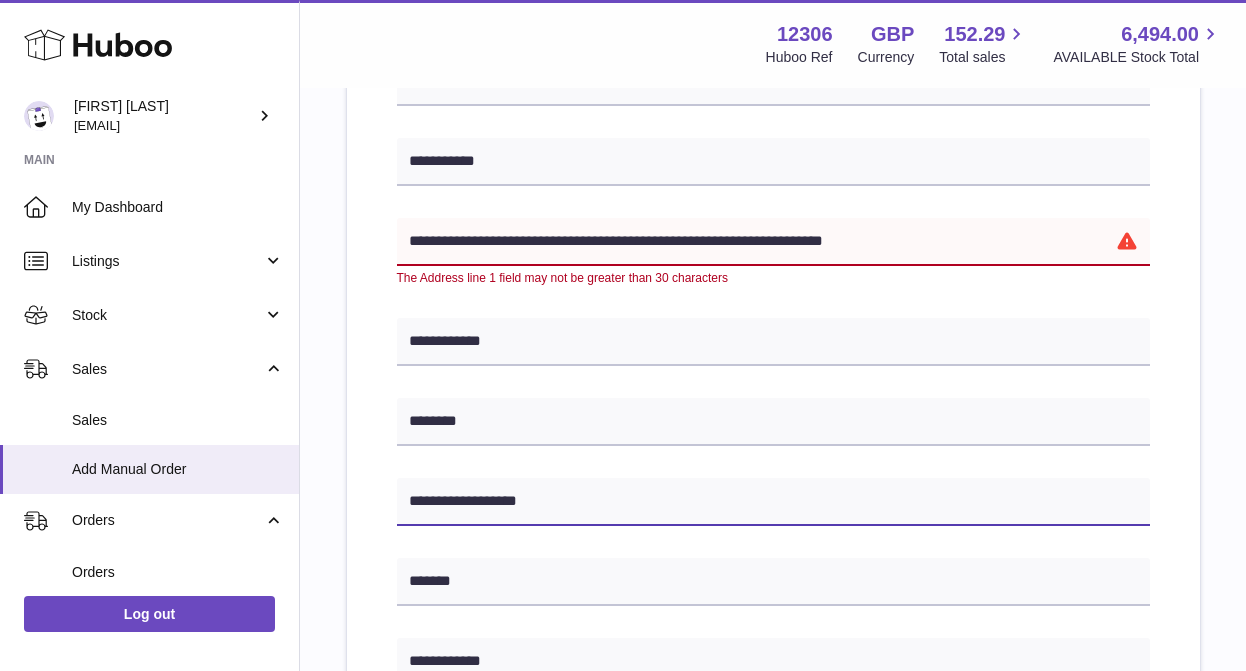 drag, startPoint x: 571, startPoint y: 505, endPoint x: 424, endPoint y: 488, distance: 147.97972 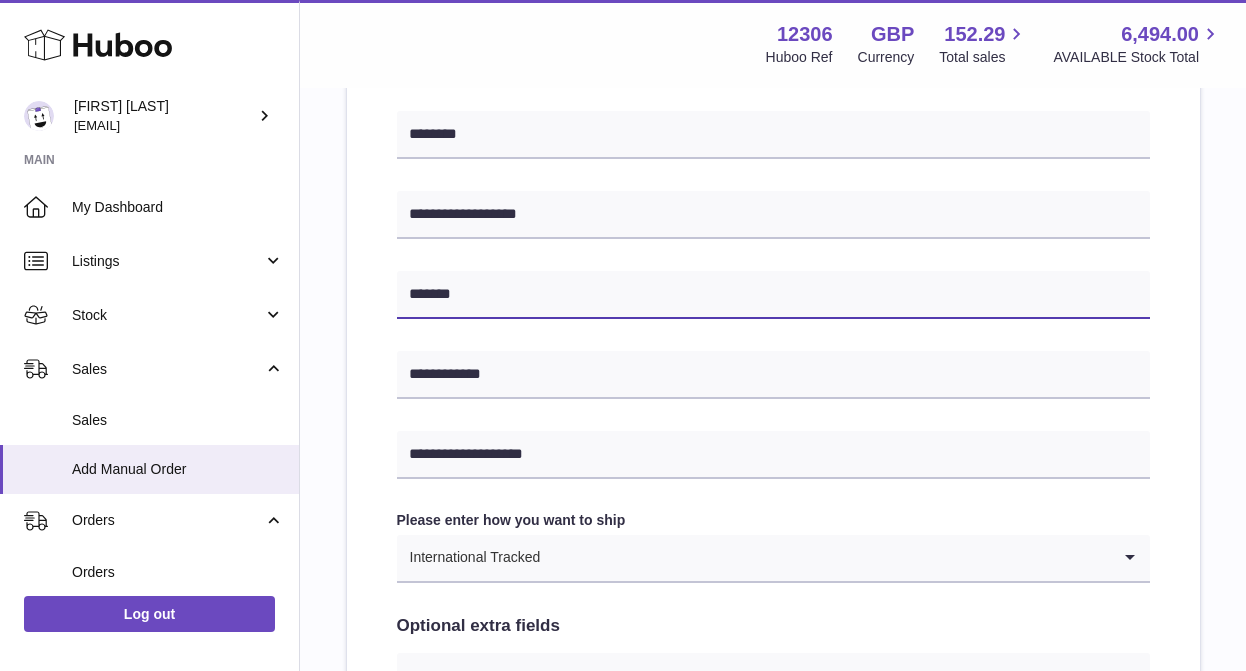 drag, startPoint x: 495, startPoint y: 289, endPoint x: 394, endPoint y: 289, distance: 101 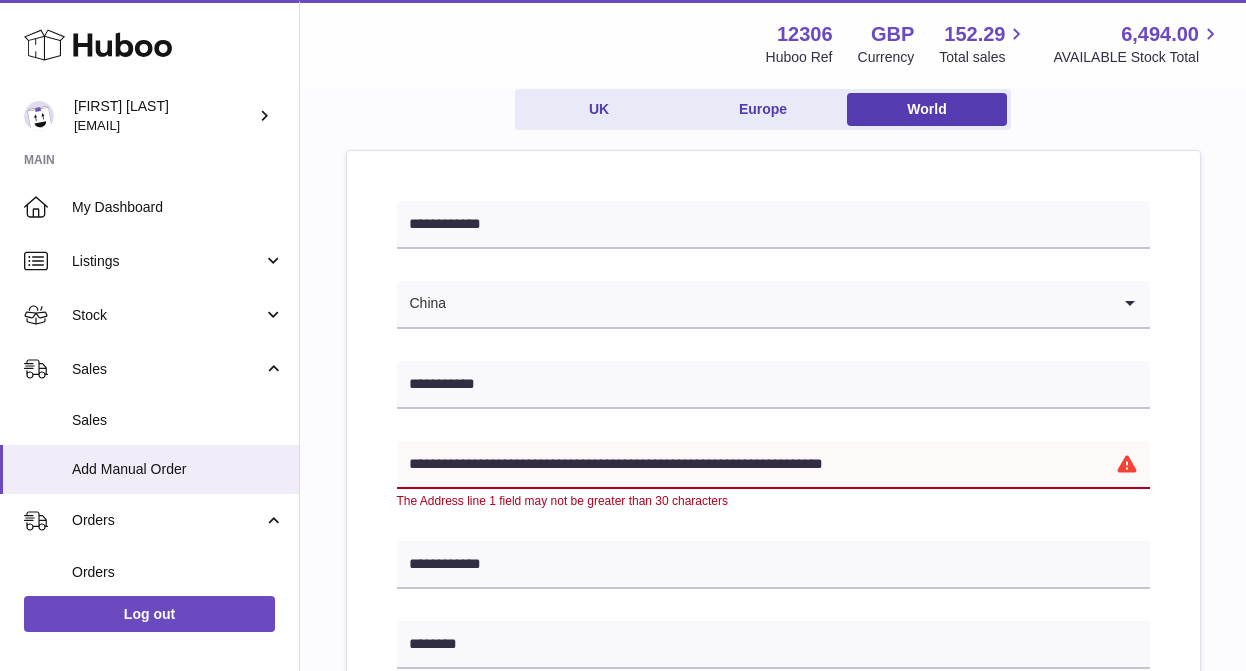 scroll, scrollTop: 0, scrollLeft: 0, axis: both 